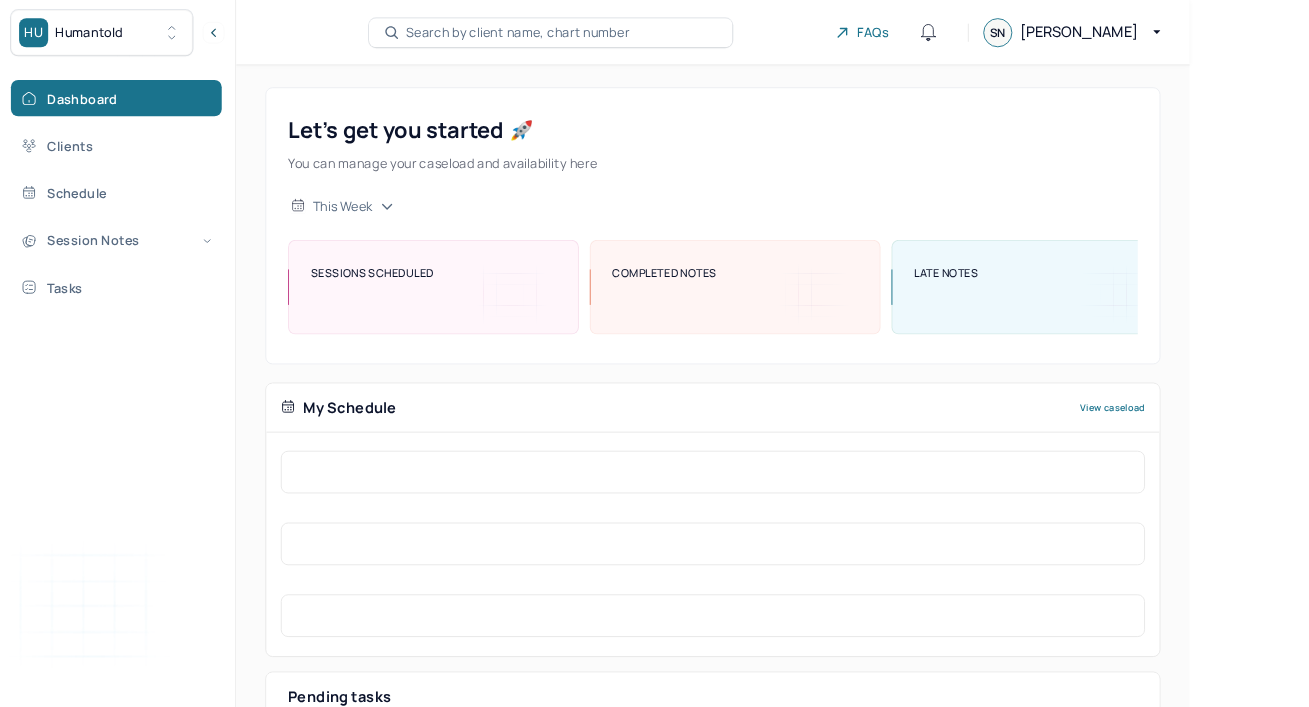scroll, scrollTop: 0, scrollLeft: 0, axis: both 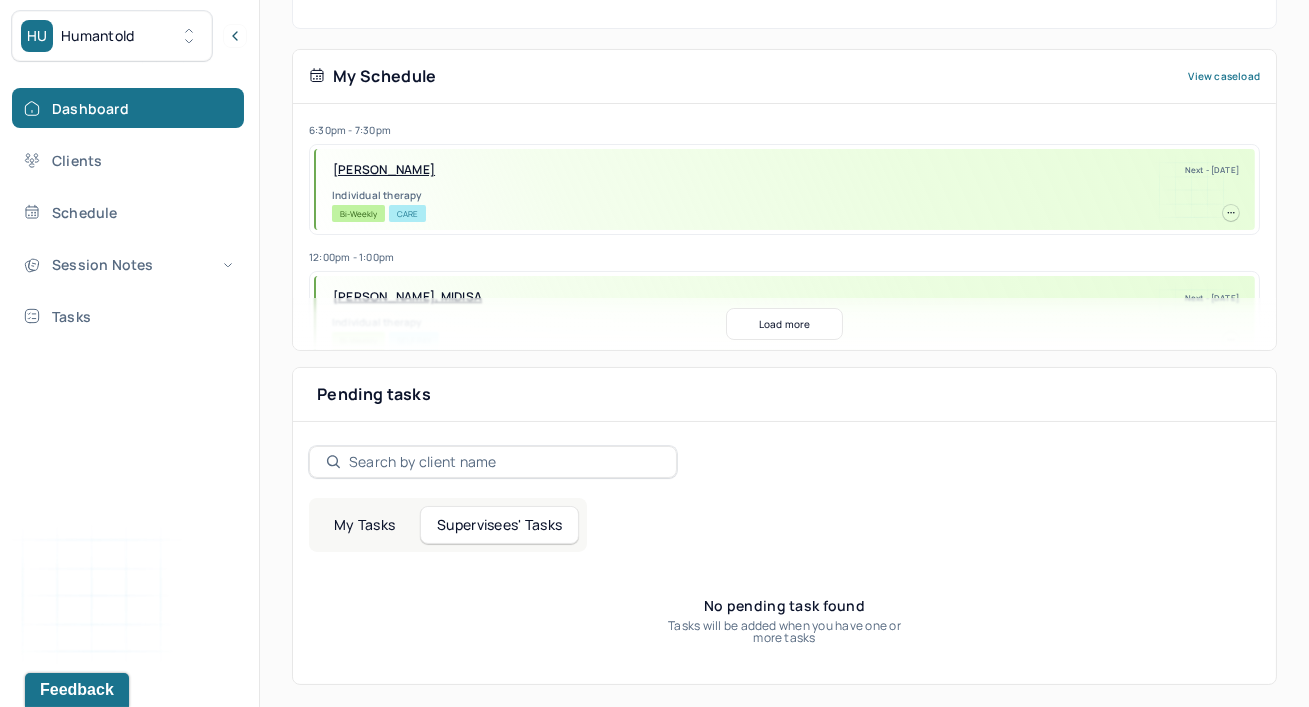 click on "My Tasks" at bounding box center [364, 525] 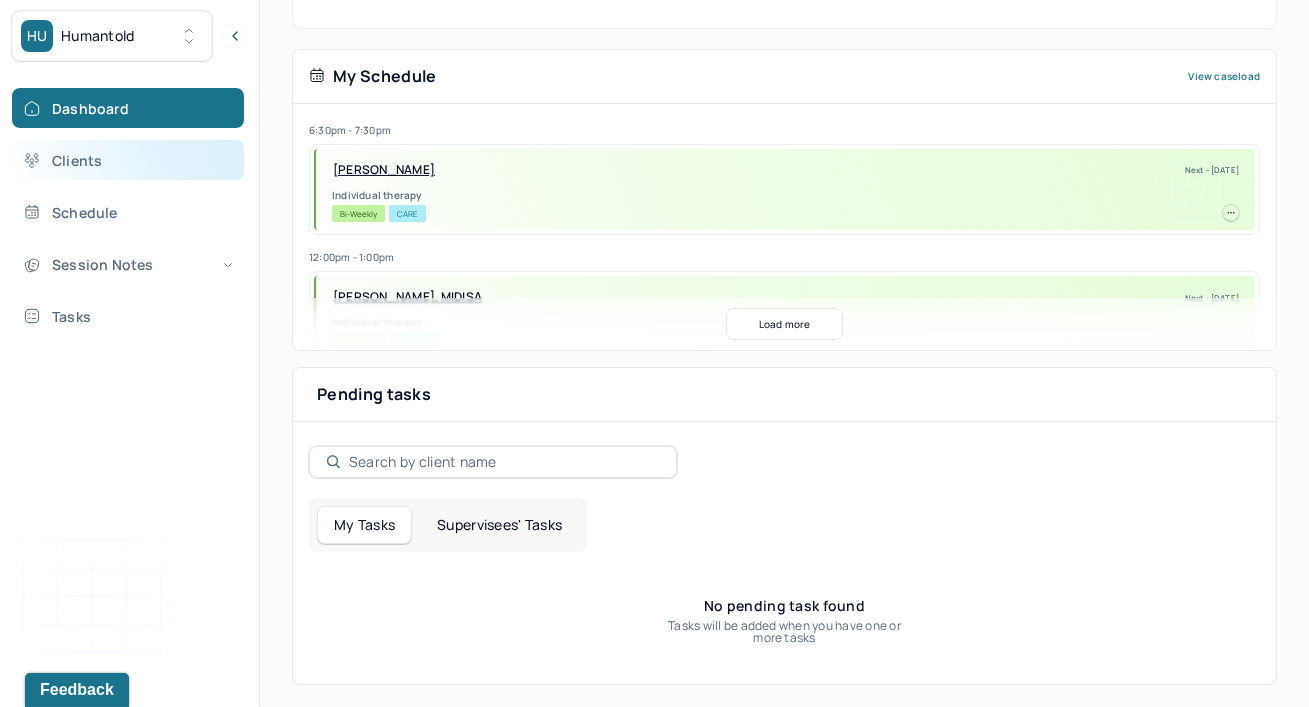 click on "Clients" at bounding box center (128, 160) 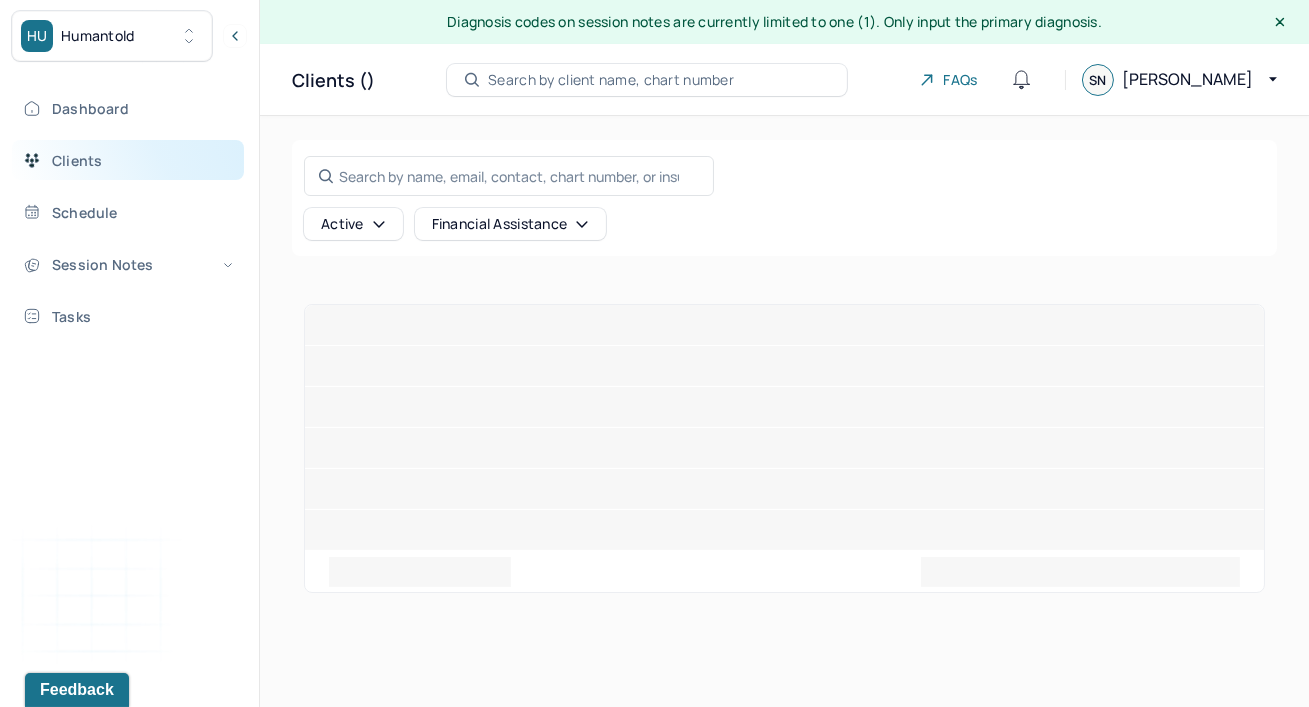 scroll, scrollTop: 0, scrollLeft: 0, axis: both 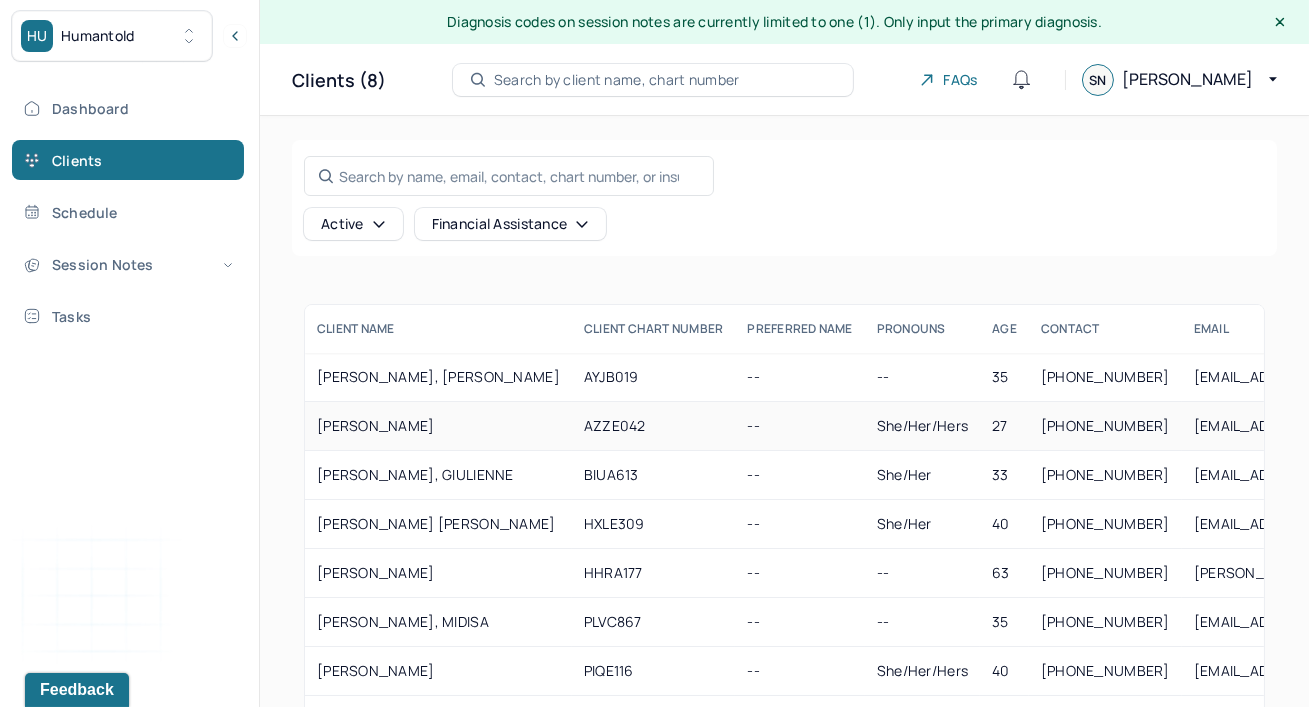 click on "[PERSON_NAME]" at bounding box center (438, 426) 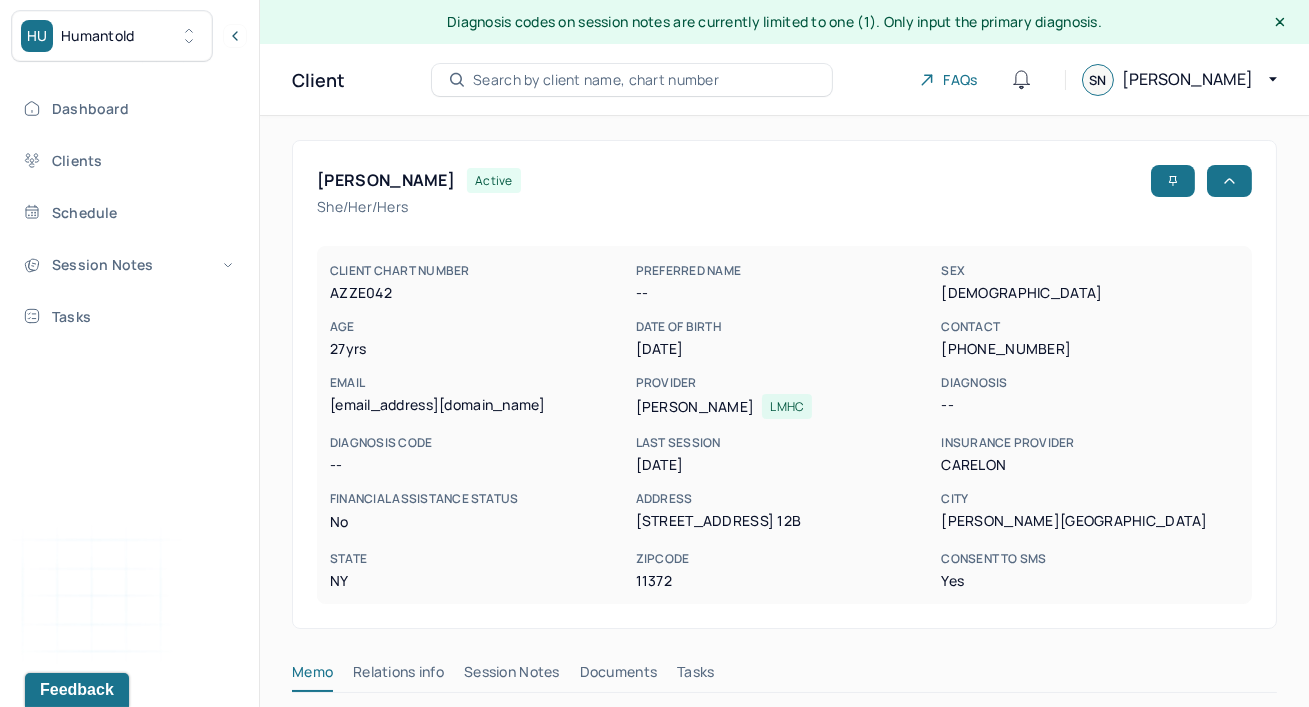 click at bounding box center (784, 219) 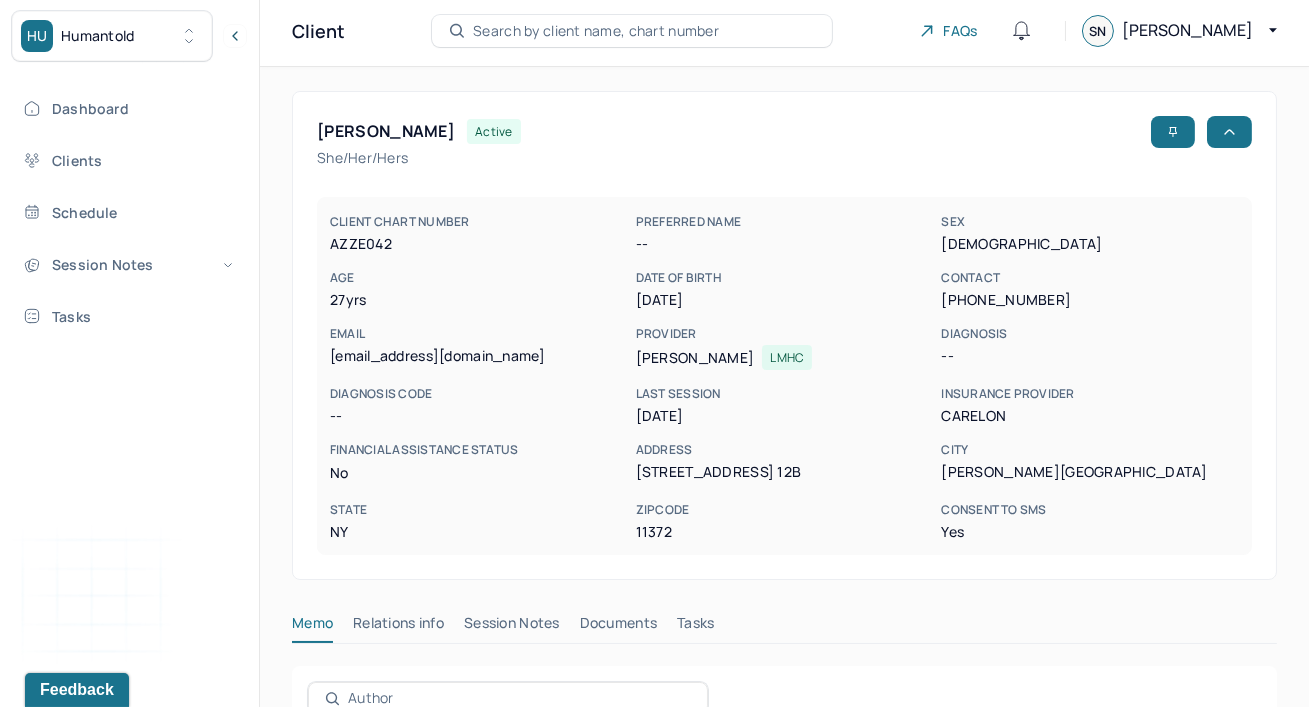 scroll, scrollTop: 85, scrollLeft: 0, axis: vertical 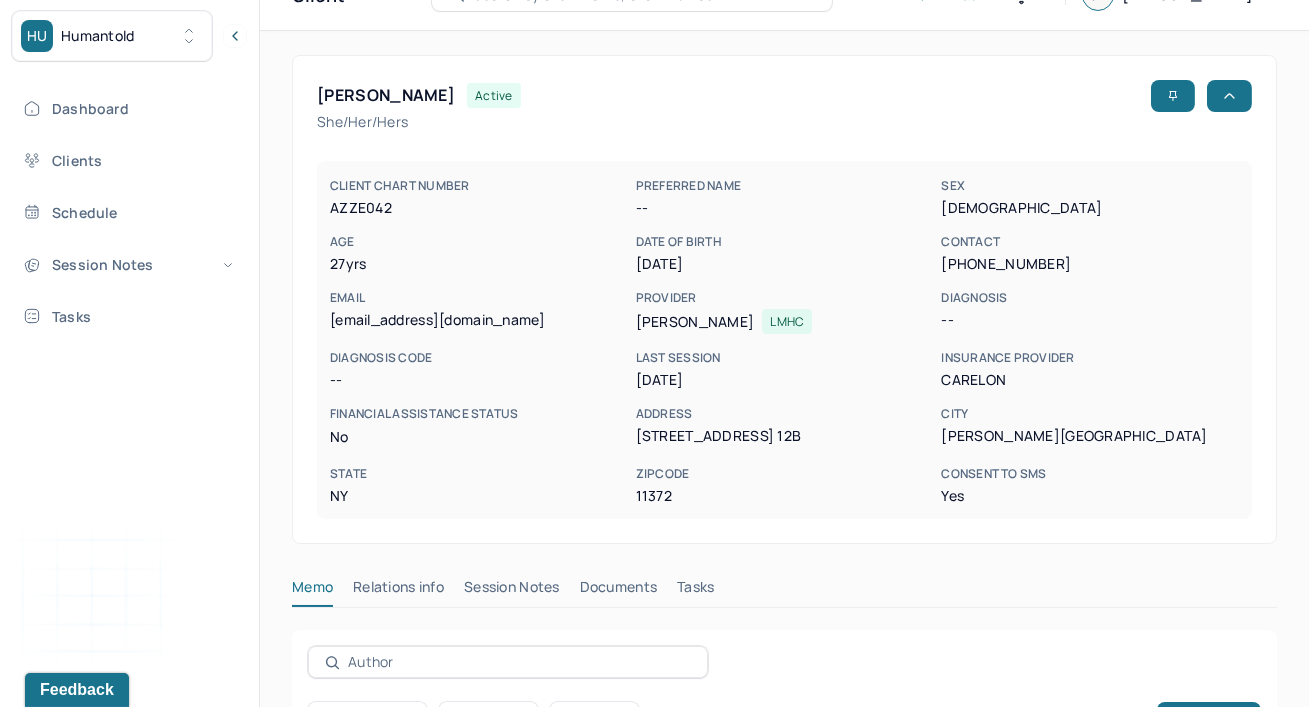 click on "Session Notes" at bounding box center (512, 591) 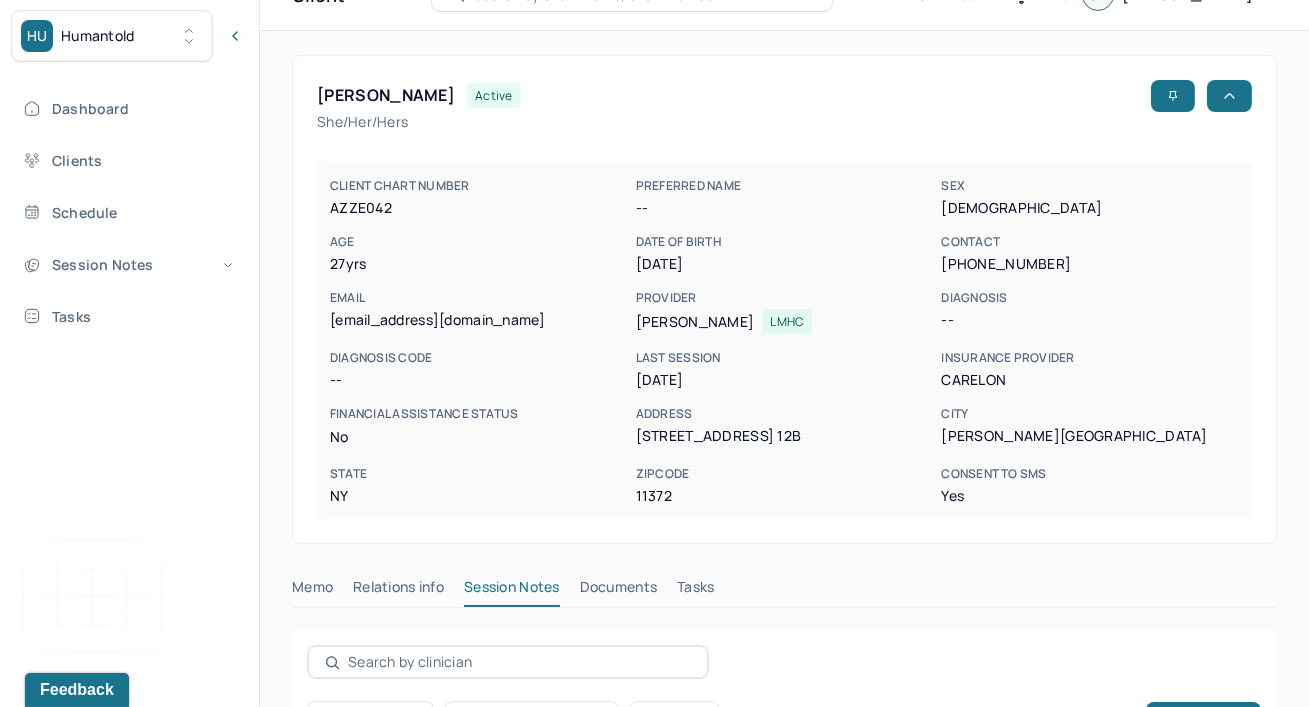 type 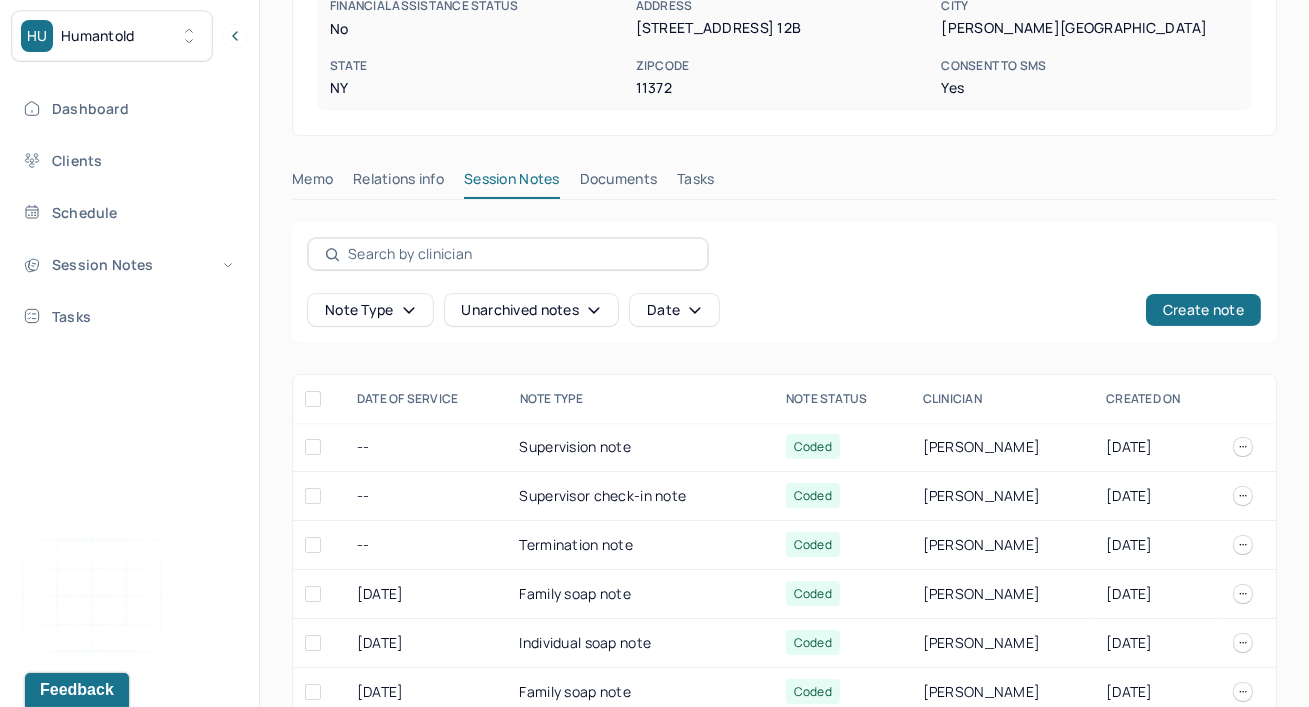 scroll, scrollTop: 521, scrollLeft: 0, axis: vertical 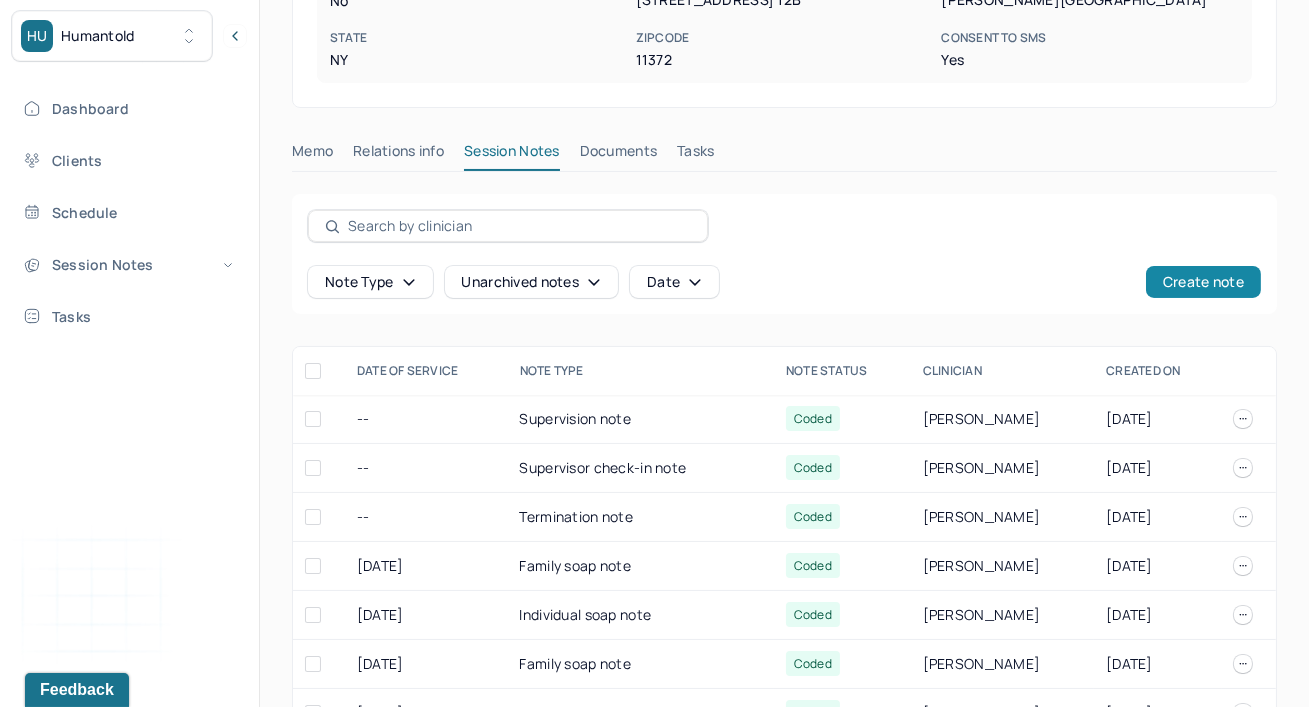 click on "Create note" at bounding box center [1203, 282] 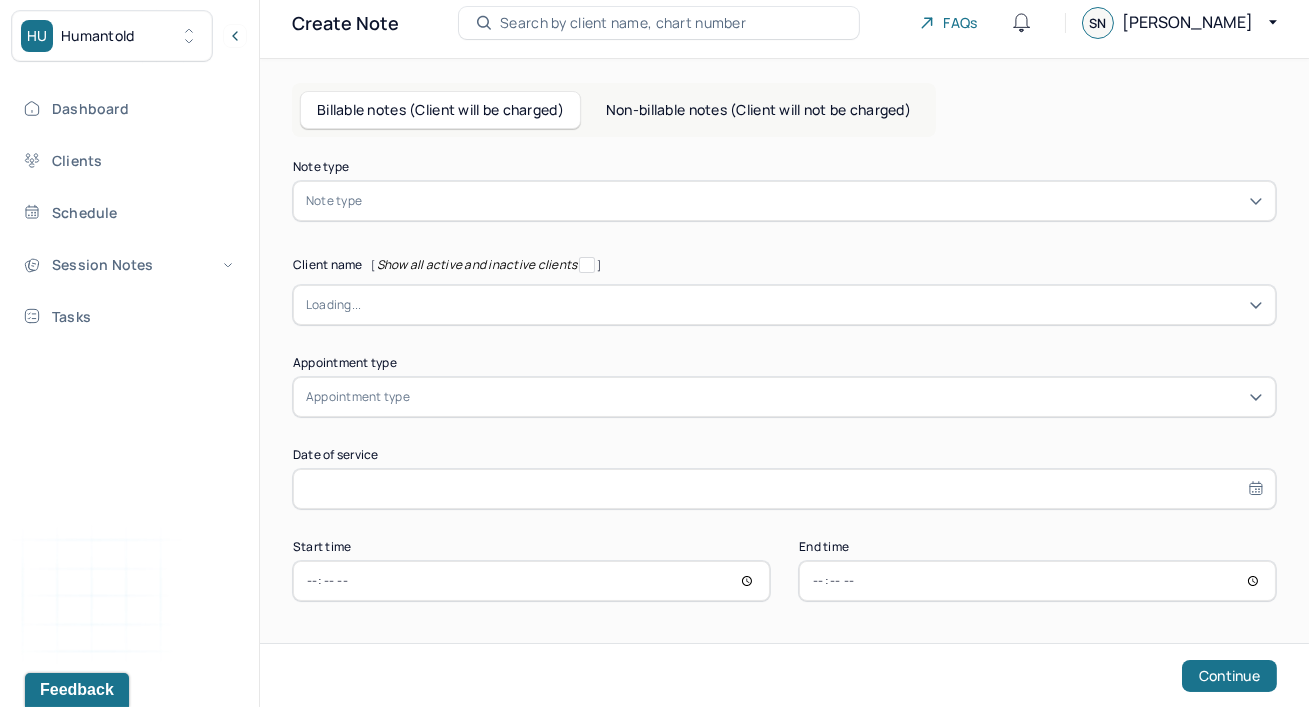scroll, scrollTop: 57, scrollLeft: 0, axis: vertical 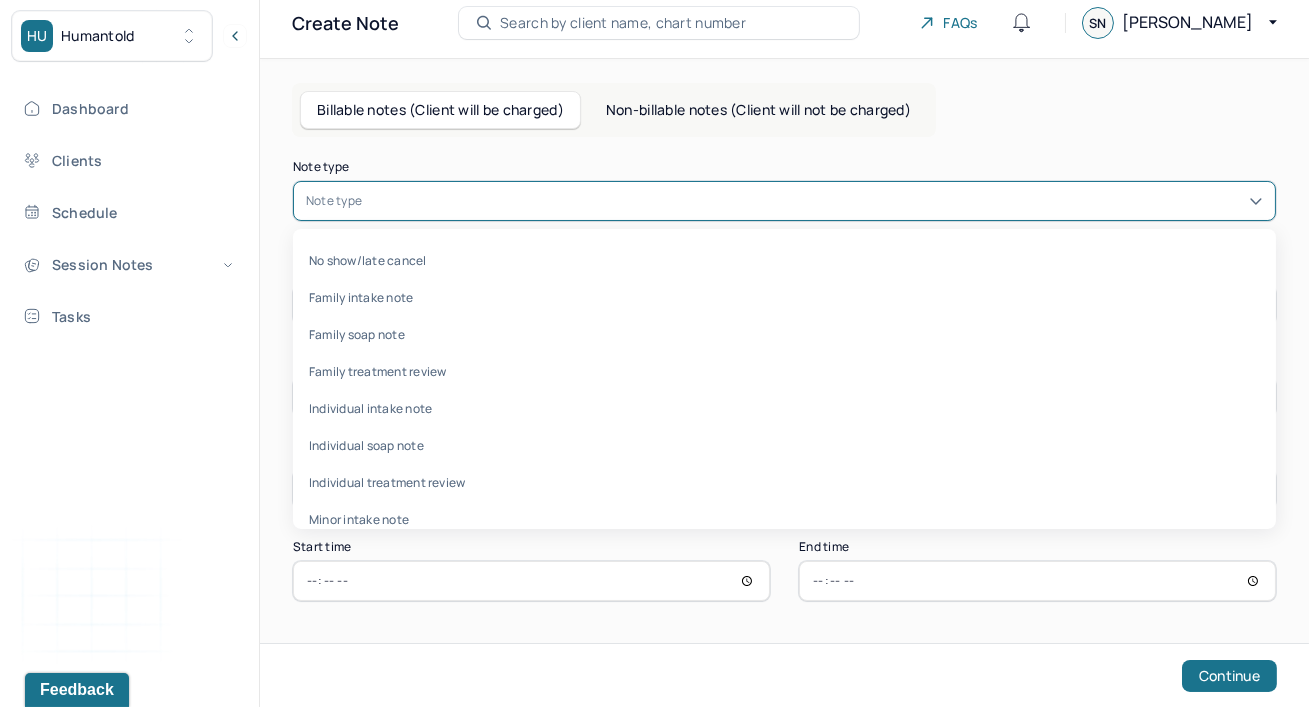 click at bounding box center [814, 201] 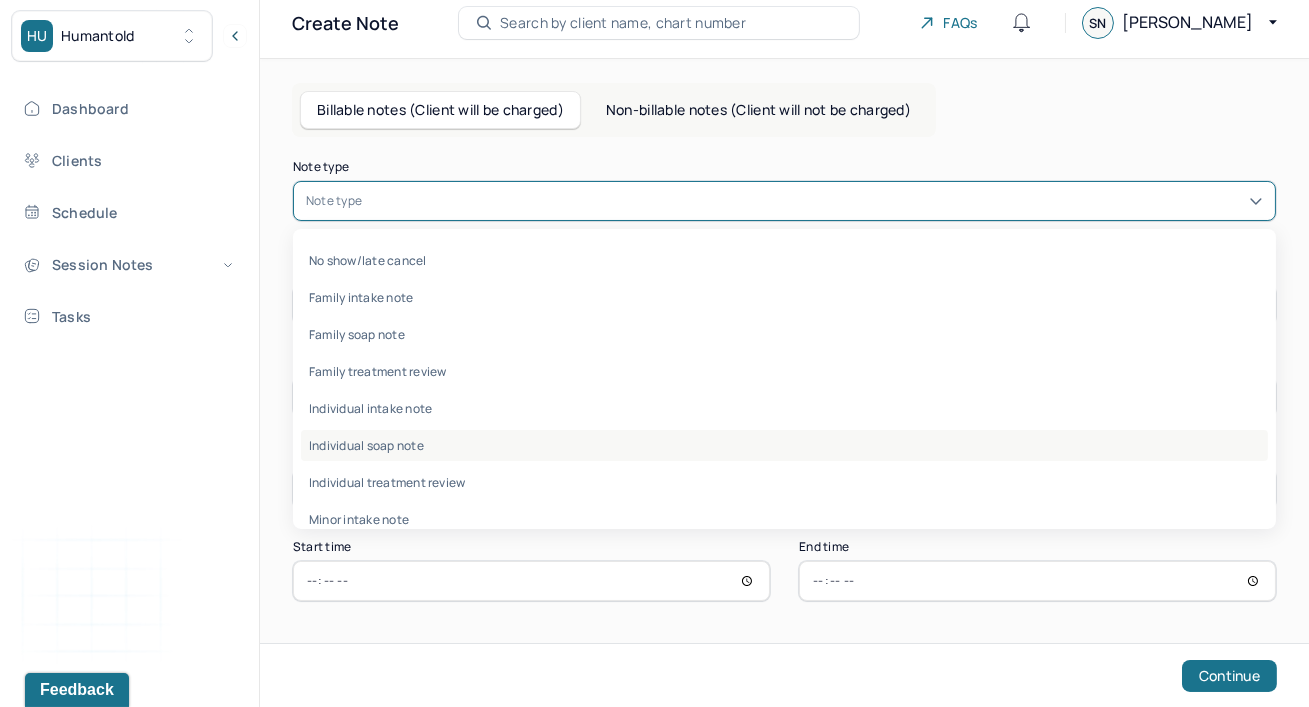 click on "Individual soap note" at bounding box center [784, 445] 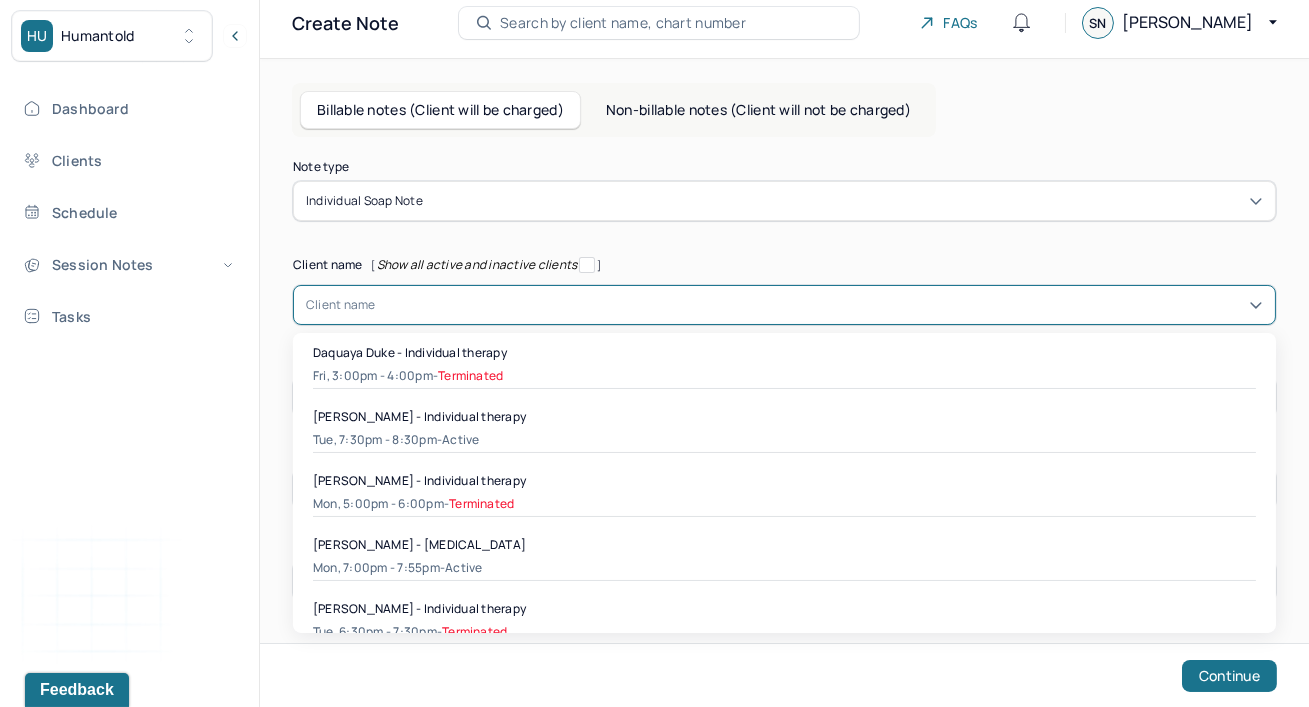 click at bounding box center [819, 305] 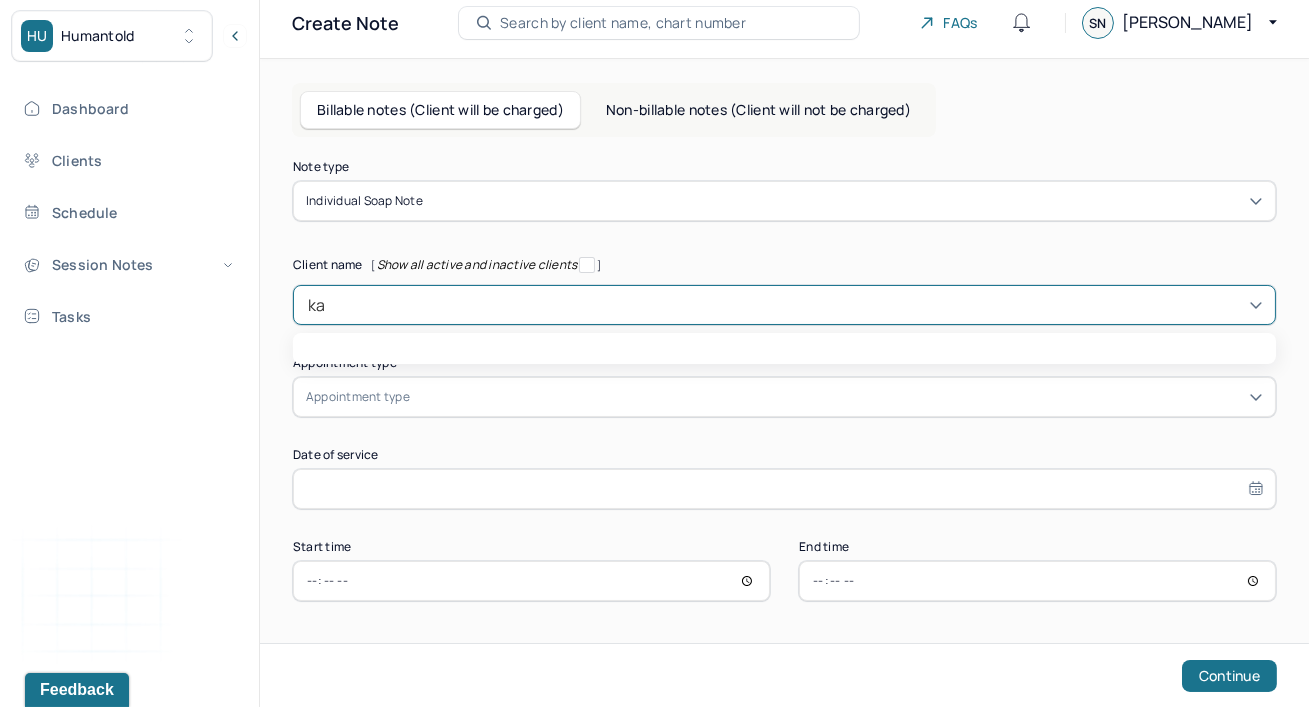 type on "[PERSON_NAME]" 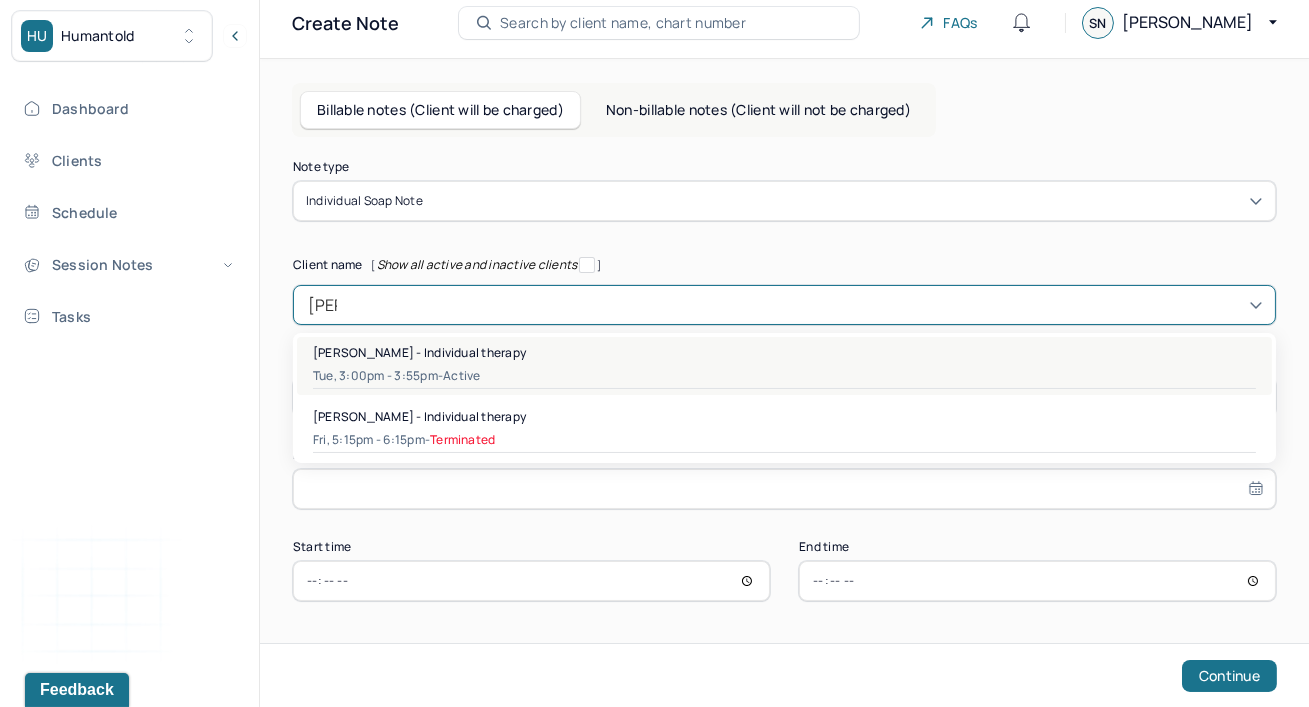 click on "[PERSON_NAME] - Individual therapy" at bounding box center [419, 352] 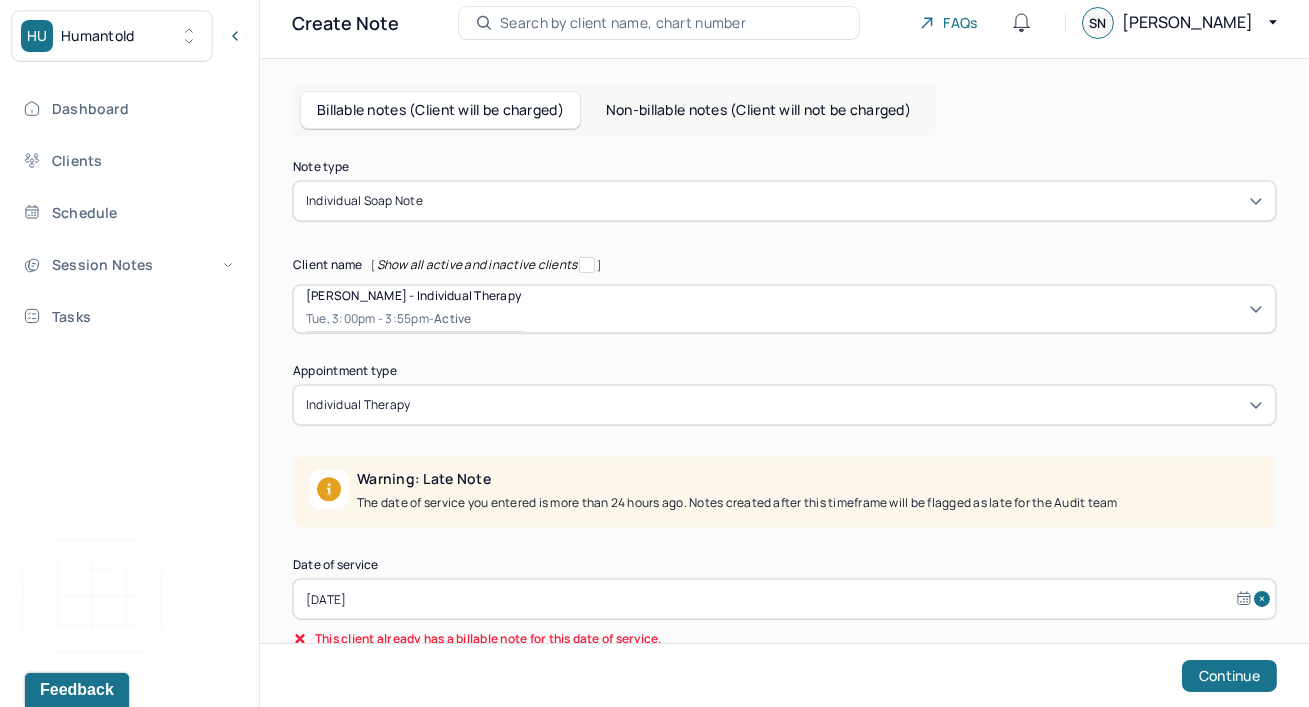 click on "Dashboard Clients Schedule Session Notes Tasks SN [PERSON_NAME] provider   Logout" at bounding box center (129, 374) 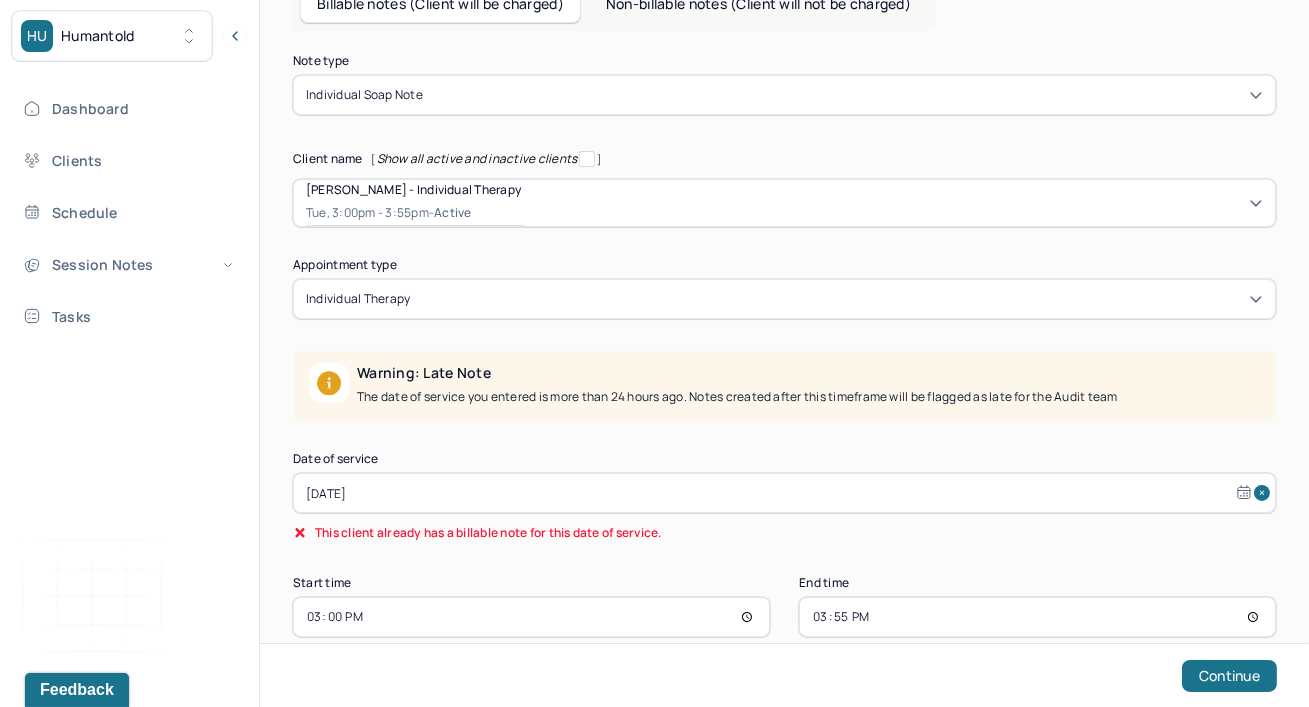 scroll, scrollTop: 166, scrollLeft: 0, axis: vertical 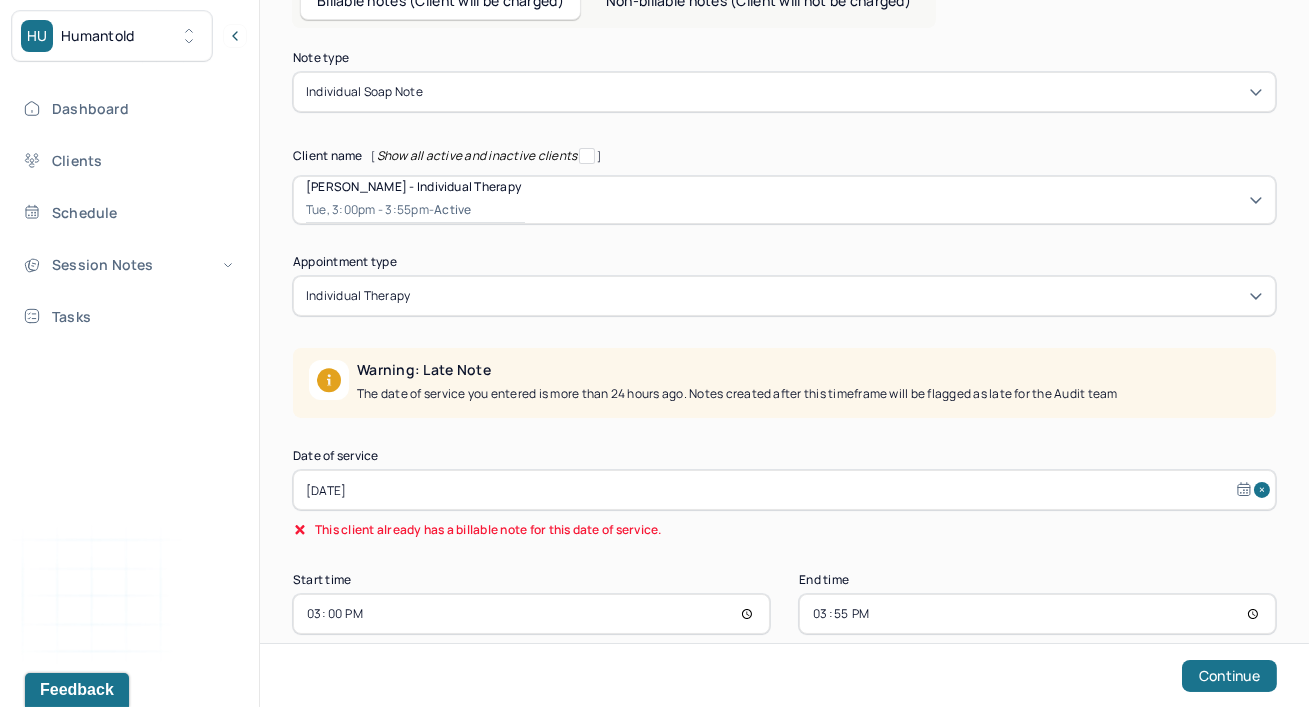 click on "[DATE]" at bounding box center (784, 490) 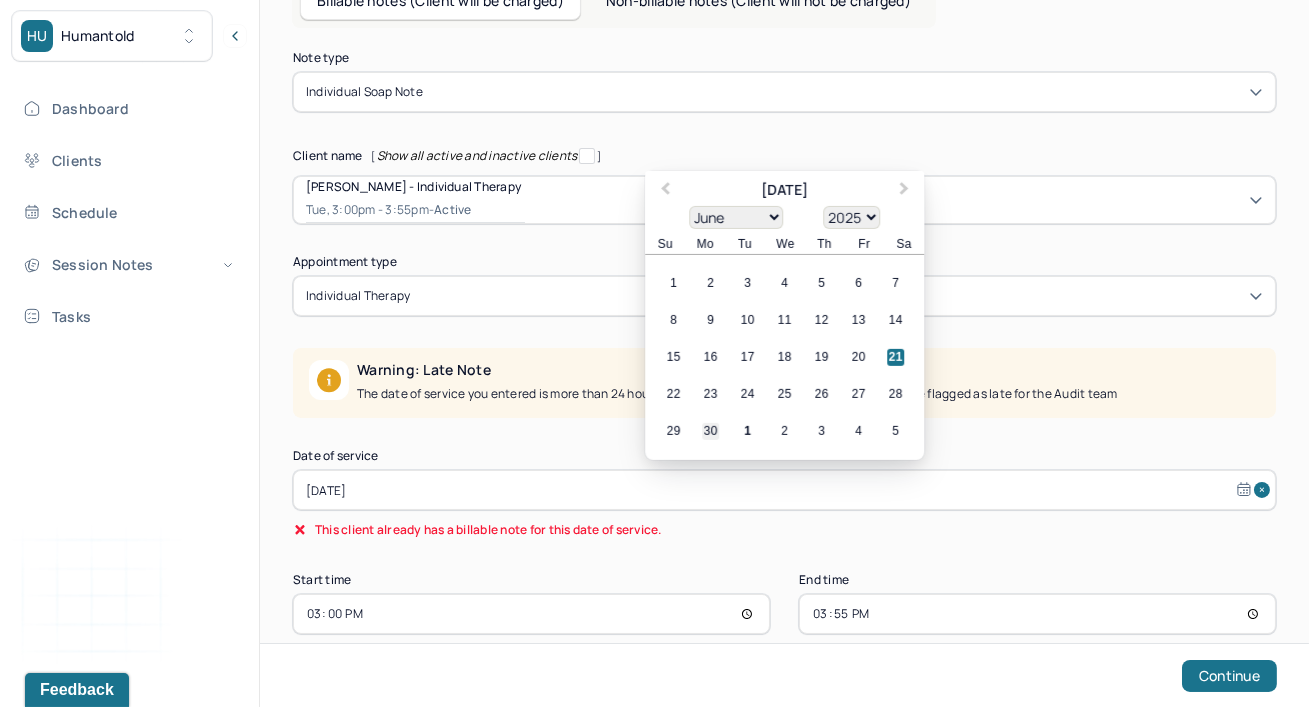 click on "30" at bounding box center (710, 431) 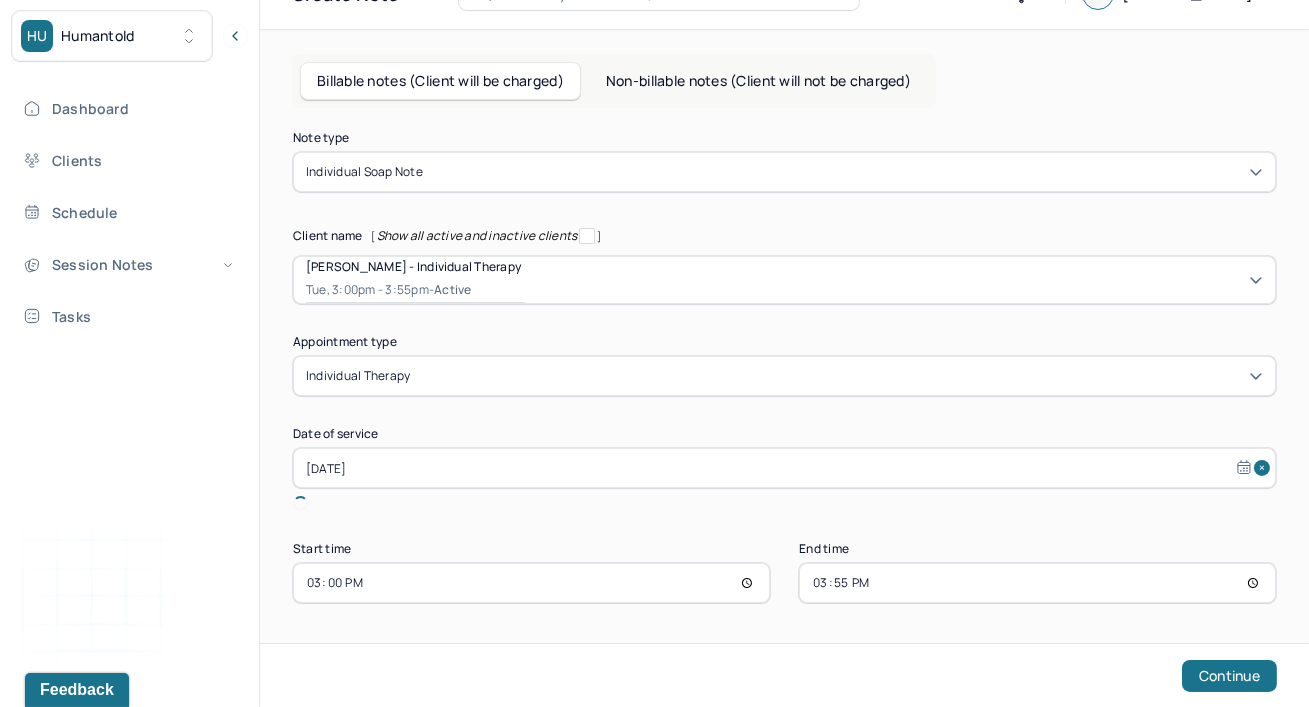 scroll, scrollTop: 63, scrollLeft: 0, axis: vertical 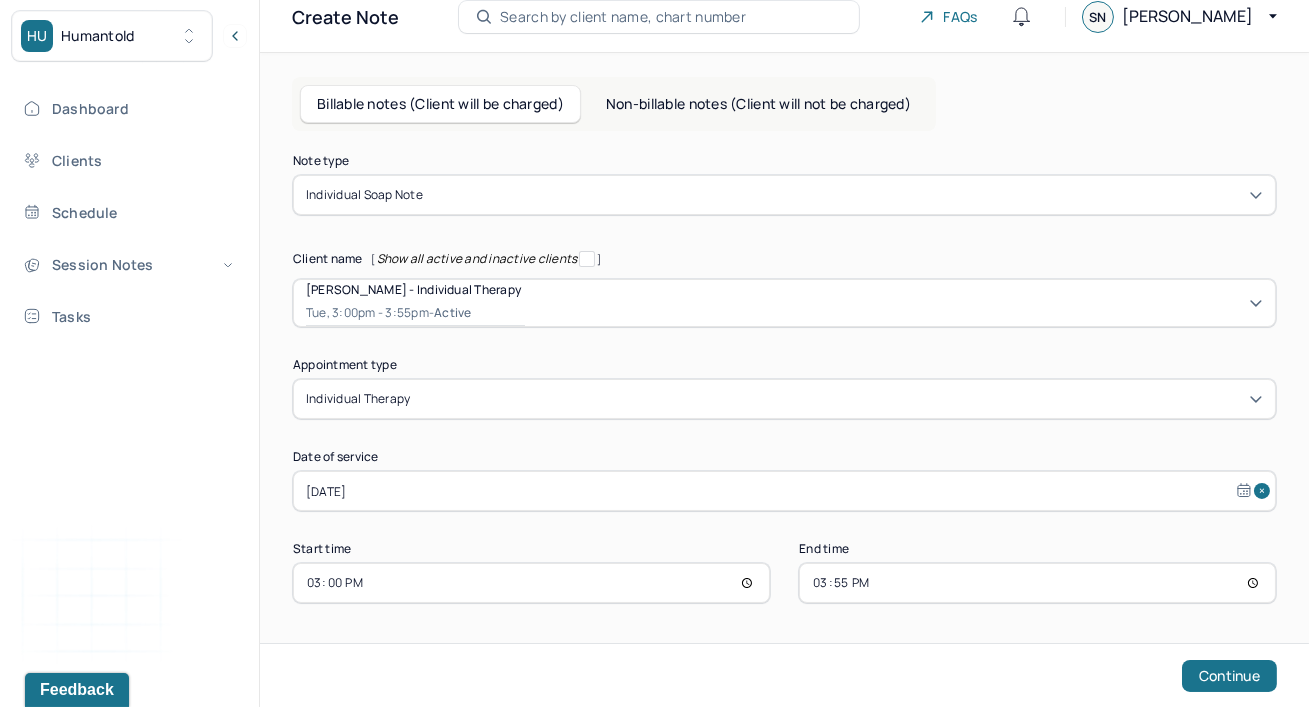 click on "15:00" at bounding box center (531, 583) 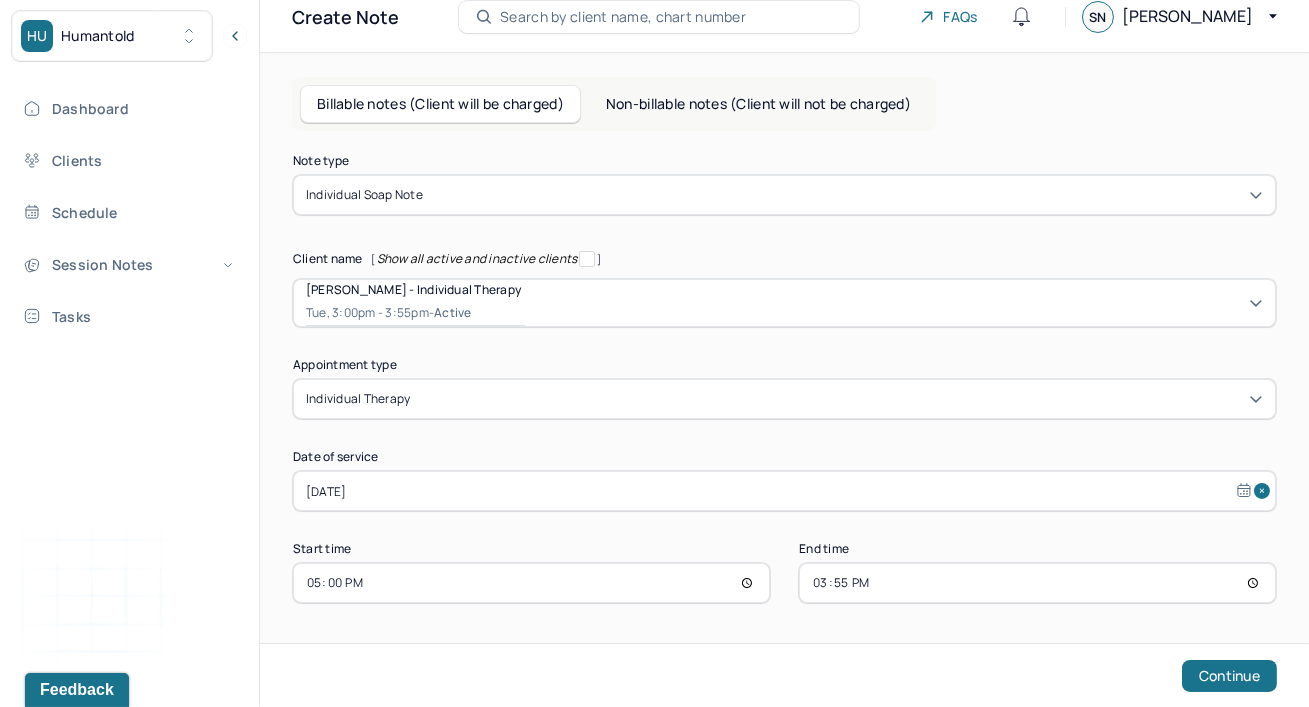 type on "17:05" 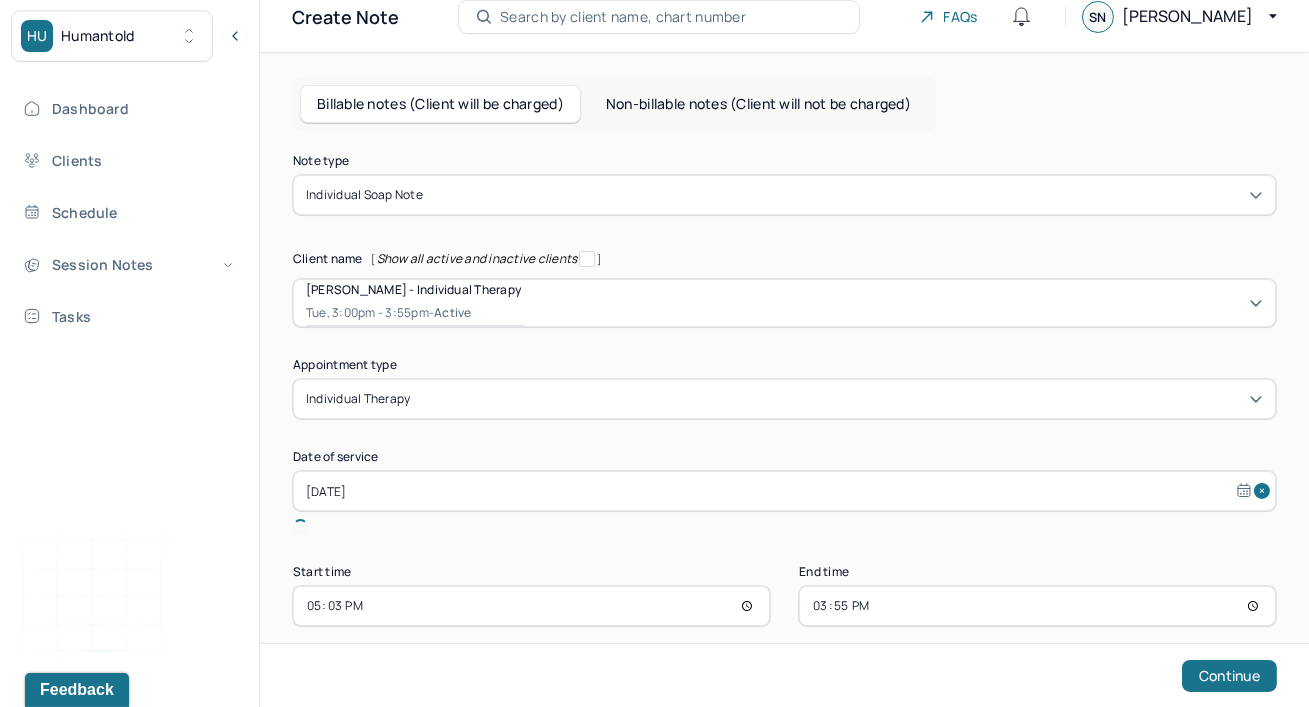 type on "17:30" 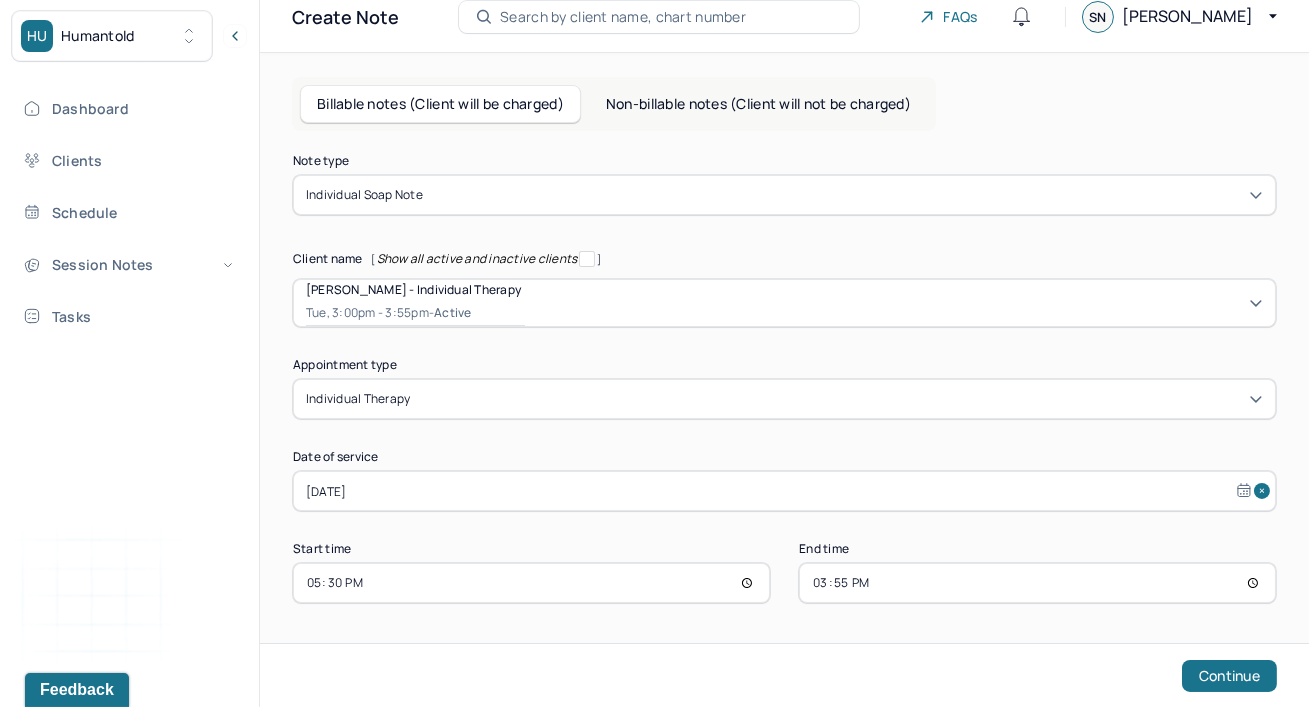 click on "15:55" at bounding box center [1037, 583] 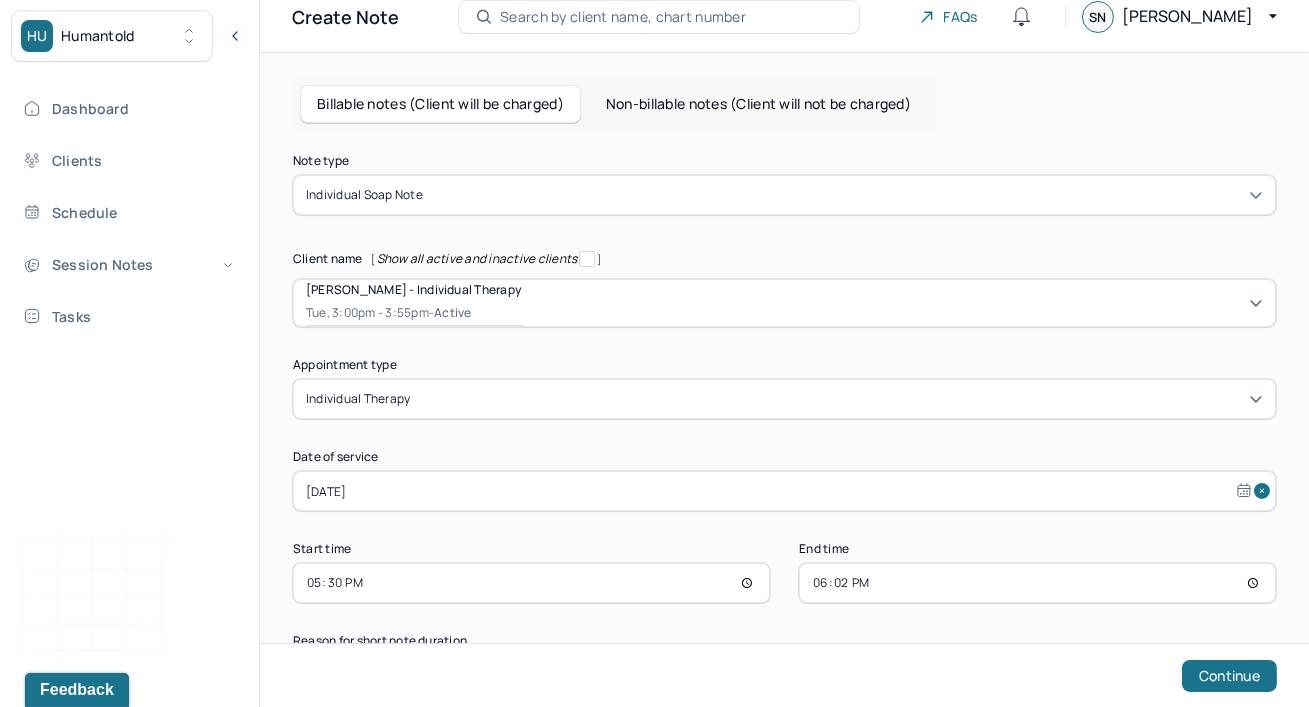 type on "18:25" 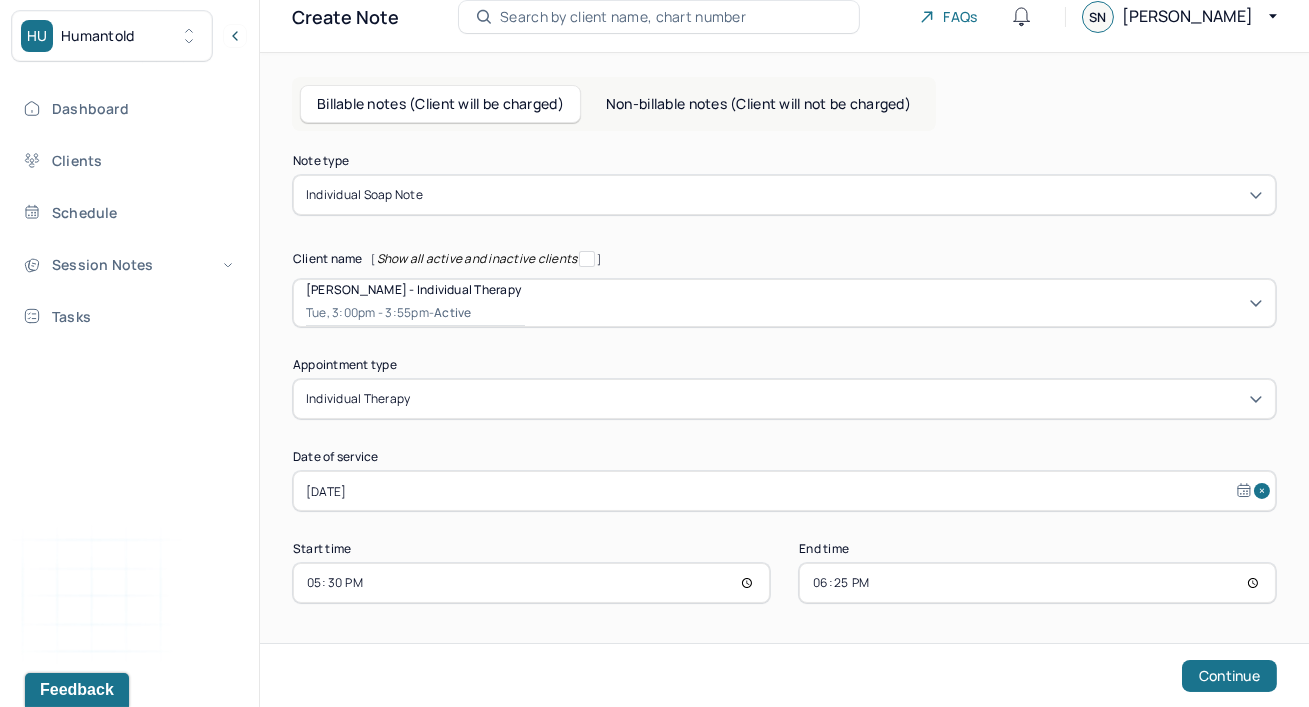 click on "Start time 17:30 End time 18:25" at bounding box center (784, 573) 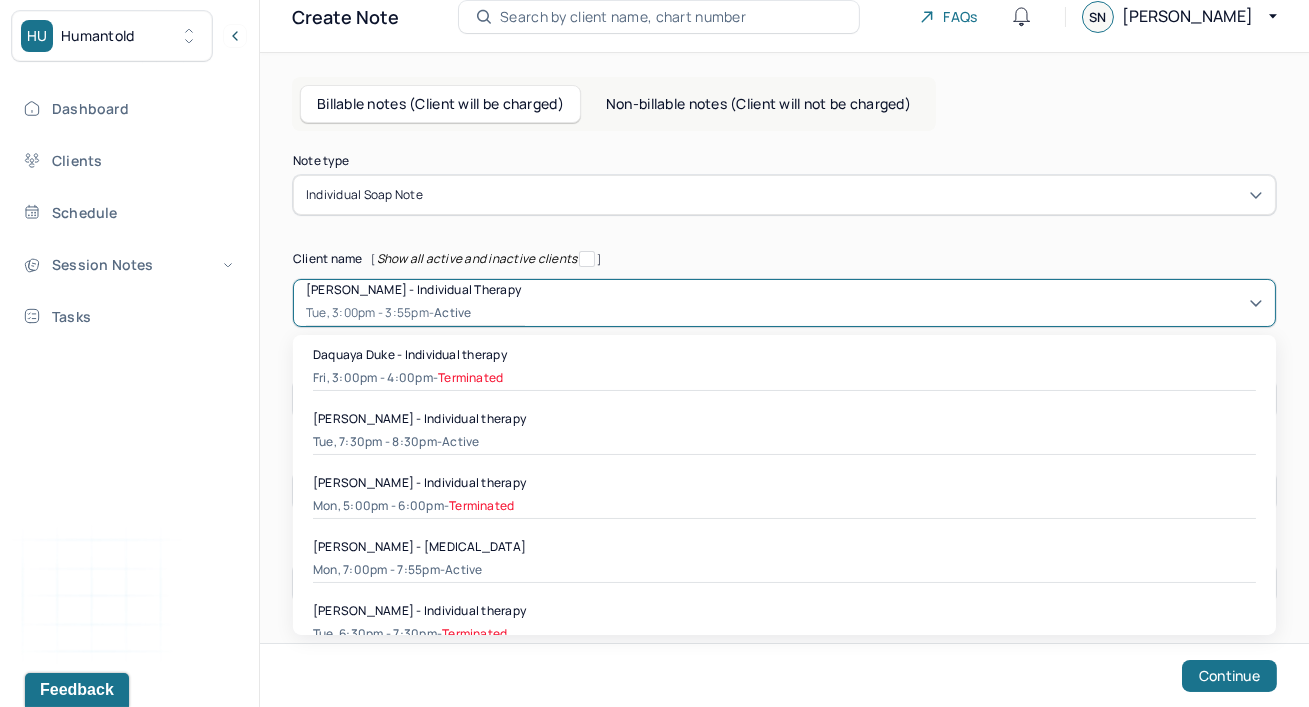 click at bounding box center [894, 303] 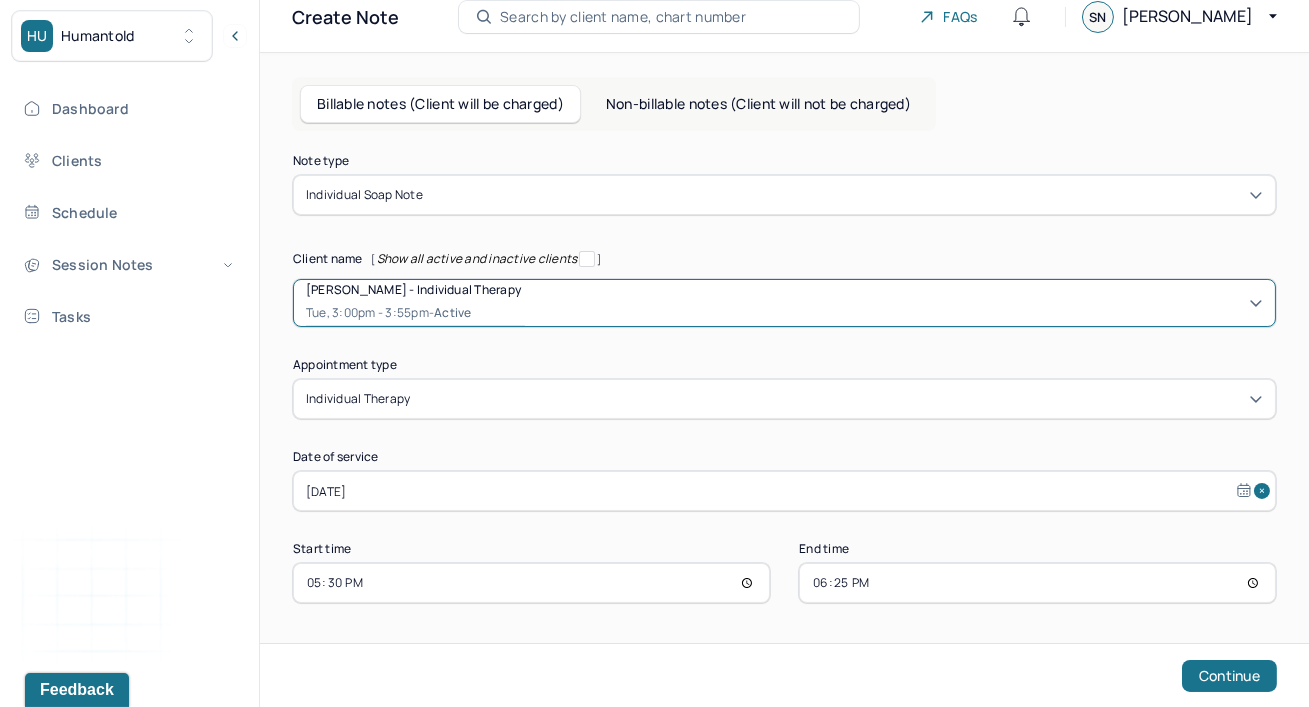 click on "[PERSON_NAME] - Individual therapy" at bounding box center [413, 289] 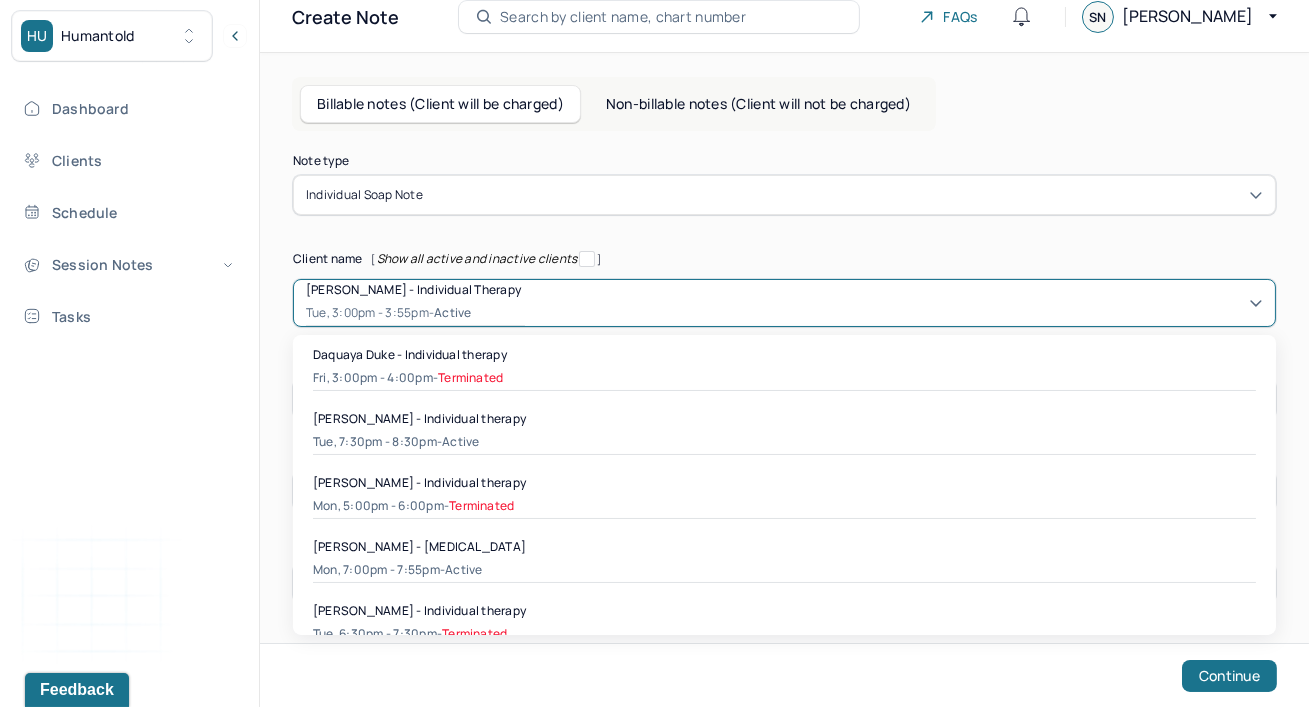 click on "[PERSON_NAME] - Individual therapy" at bounding box center [413, 289] 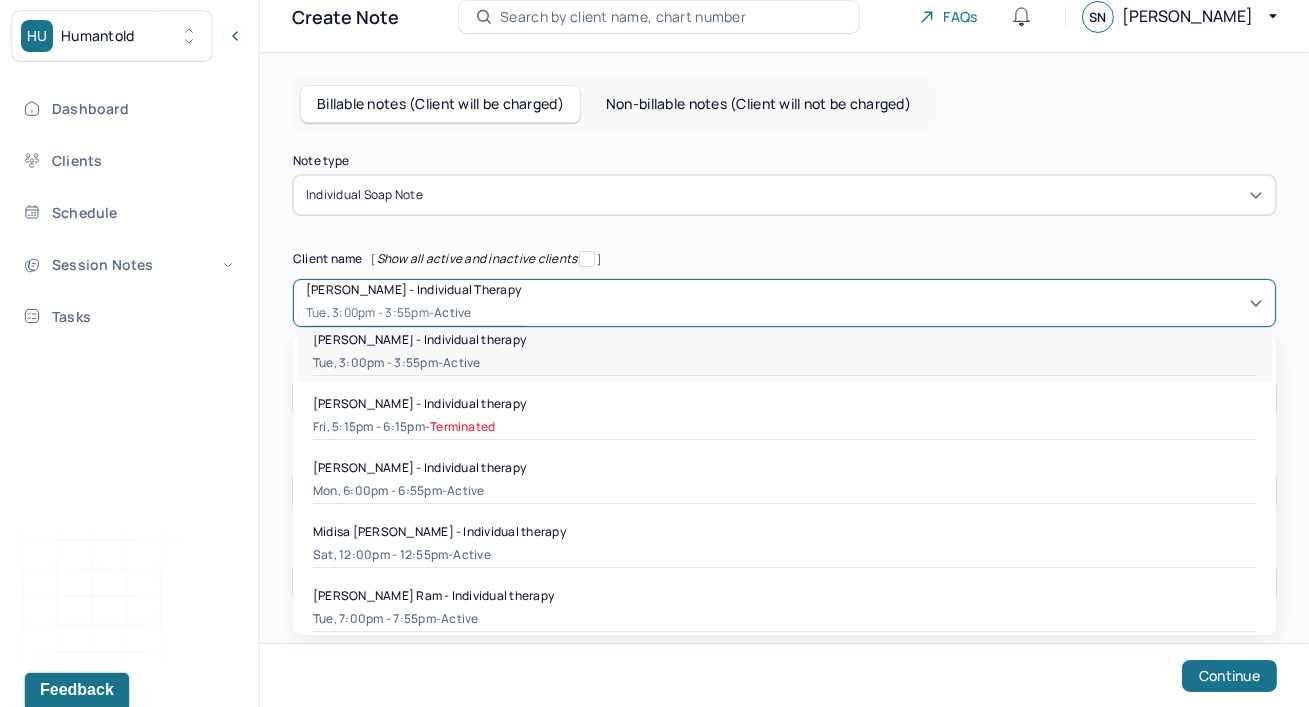 scroll, scrollTop: 0, scrollLeft: 0, axis: both 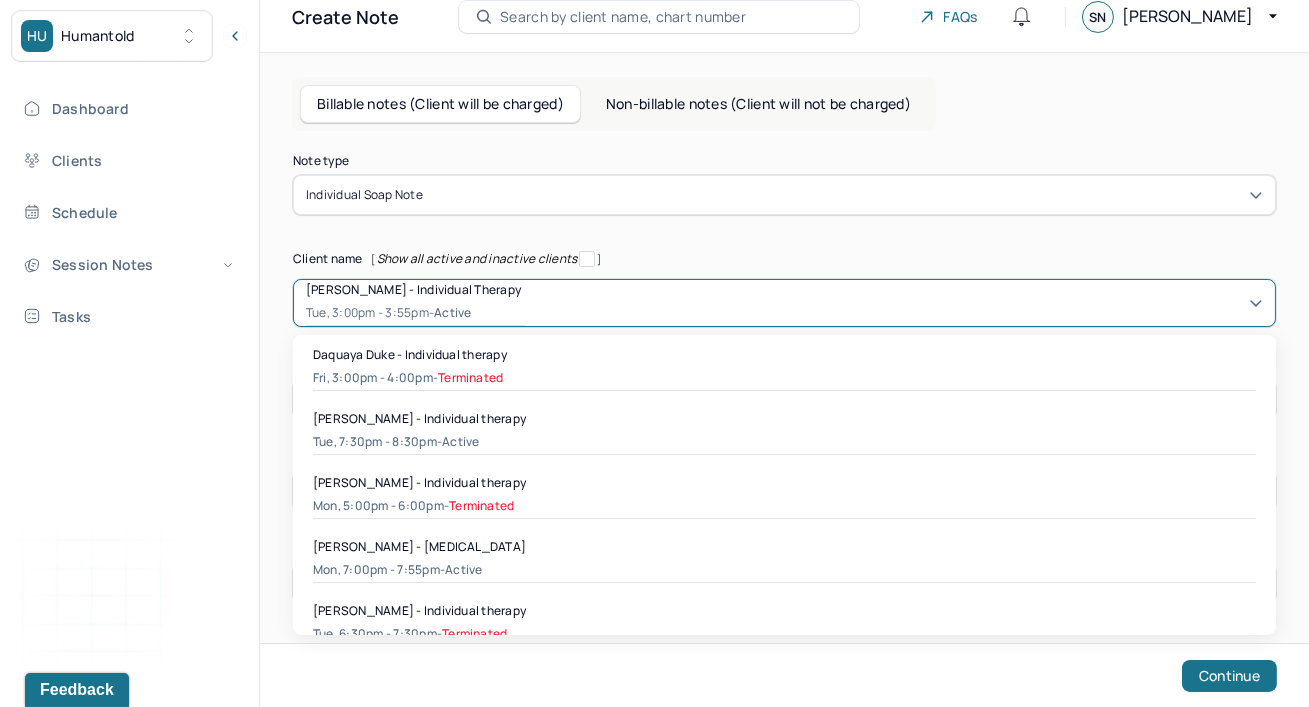 click on "Dashboard Clients Schedule Session Notes Tasks SN [PERSON_NAME] provider   Logout" at bounding box center (129, 374) 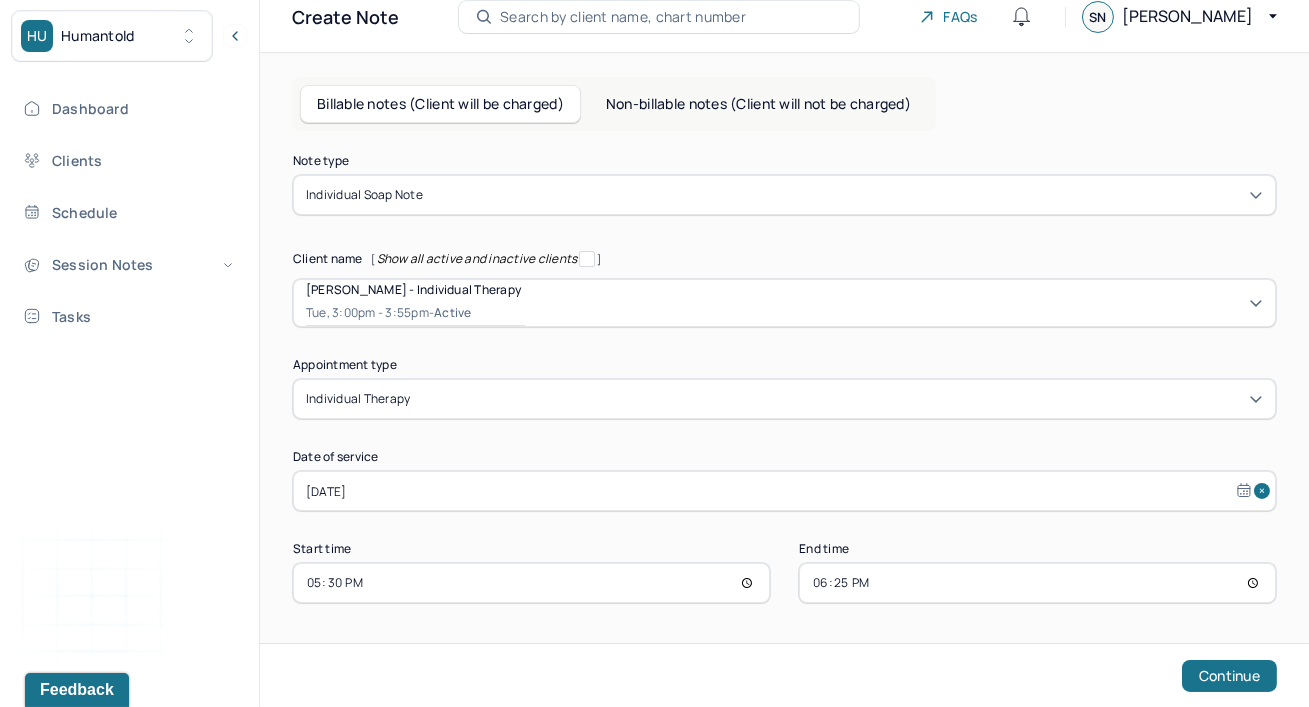 click on "Note type Individual soap note Client name [ Show all active and inactive clients ] [PERSON_NAME] - Individual therapy Tue, 3:00pm - 3:55pm  -  active Supervisee name [PERSON_NAME] Appointment type individual therapy Date of service [DATE] Start time 17:30 End time 18:25   Continue" at bounding box center (784, 379) 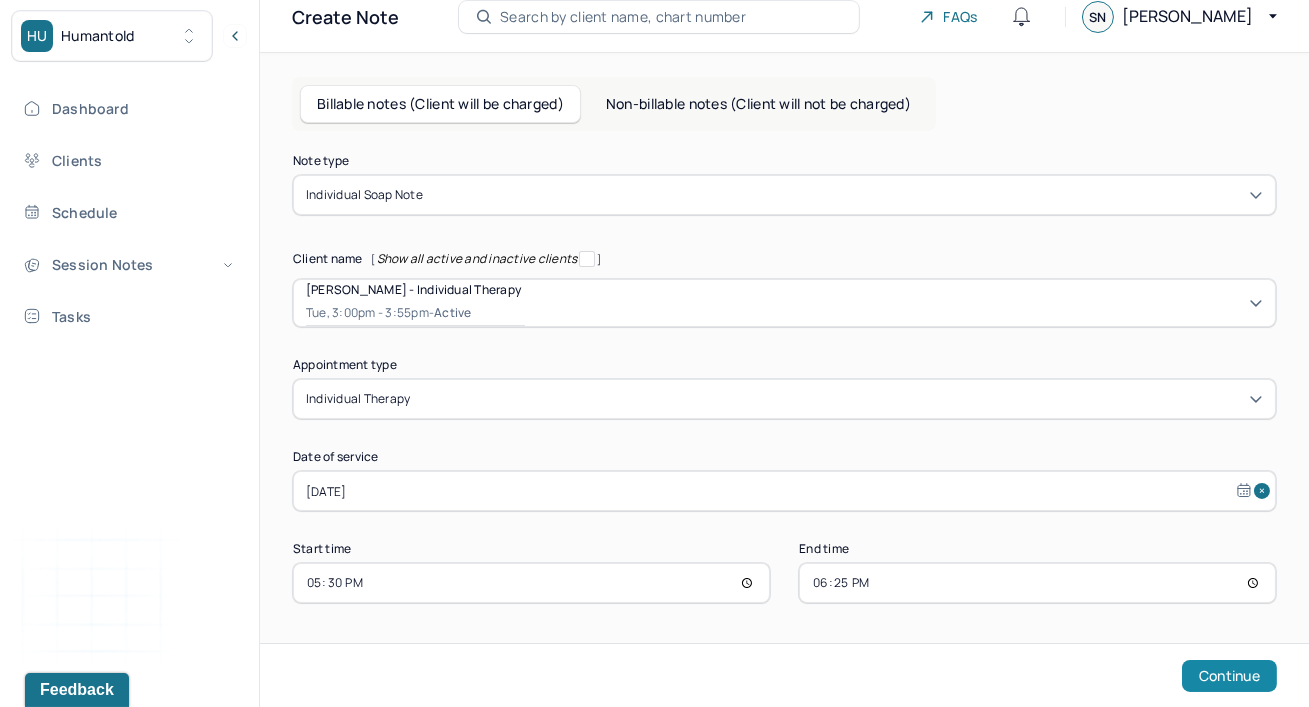click on "Continue" at bounding box center (1229, 676) 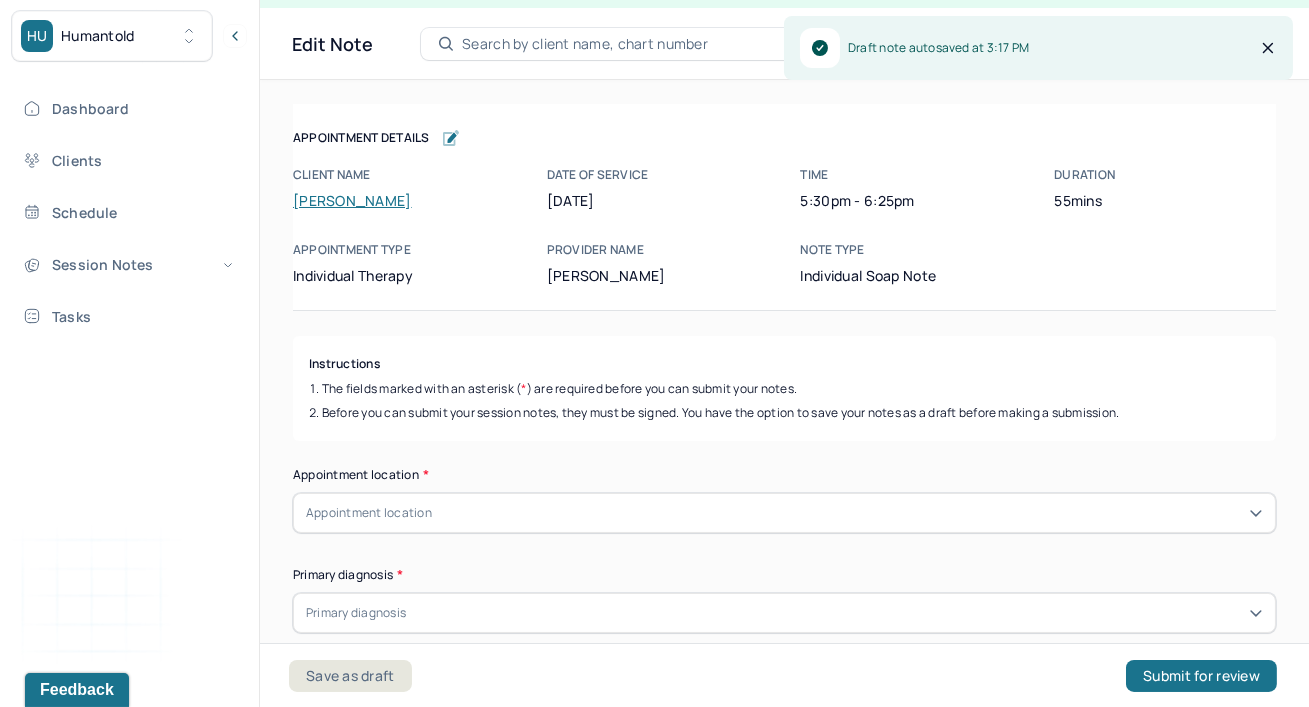 scroll, scrollTop: 35, scrollLeft: 0, axis: vertical 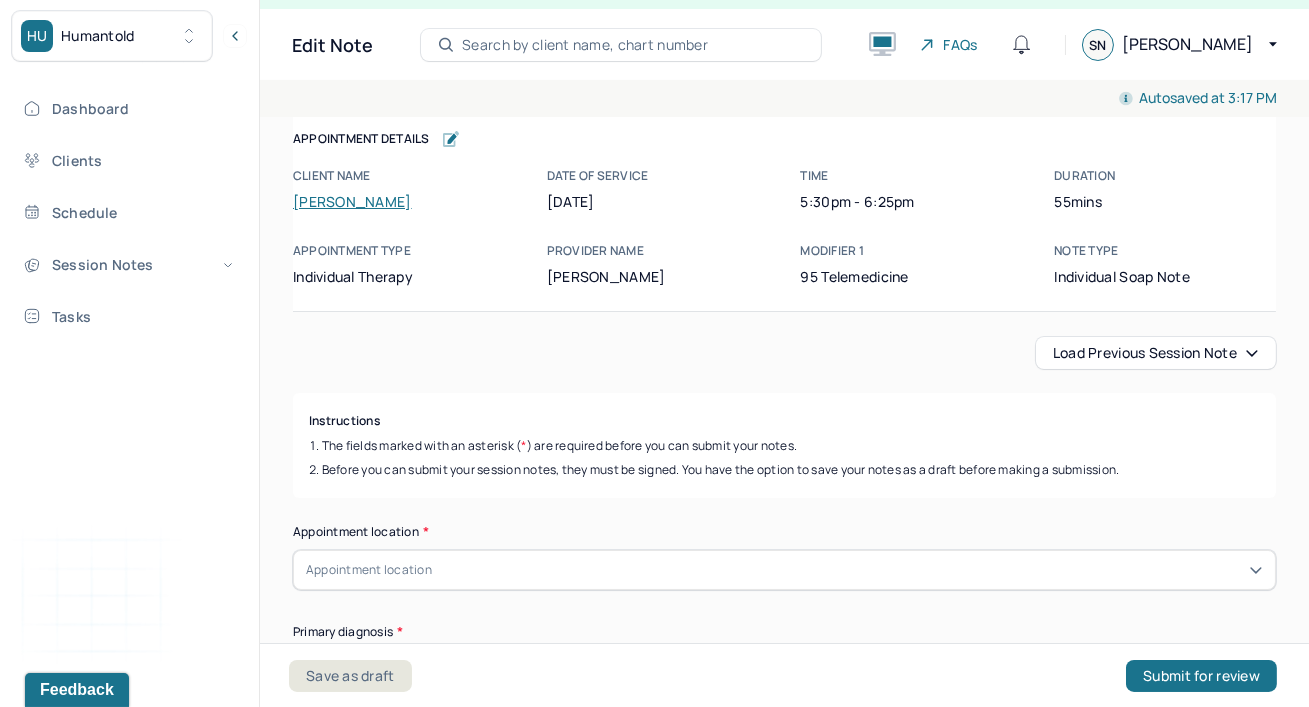 click on "Client name [PERSON_NAME] Date of service [DATE] Time 5:30pm - 6:25pm Duration 55mins Appointment type individual therapy Provider name [PERSON_NAME] Modifier 1 95 Telemedicine Note type Individual soap note" at bounding box center [784, 227] 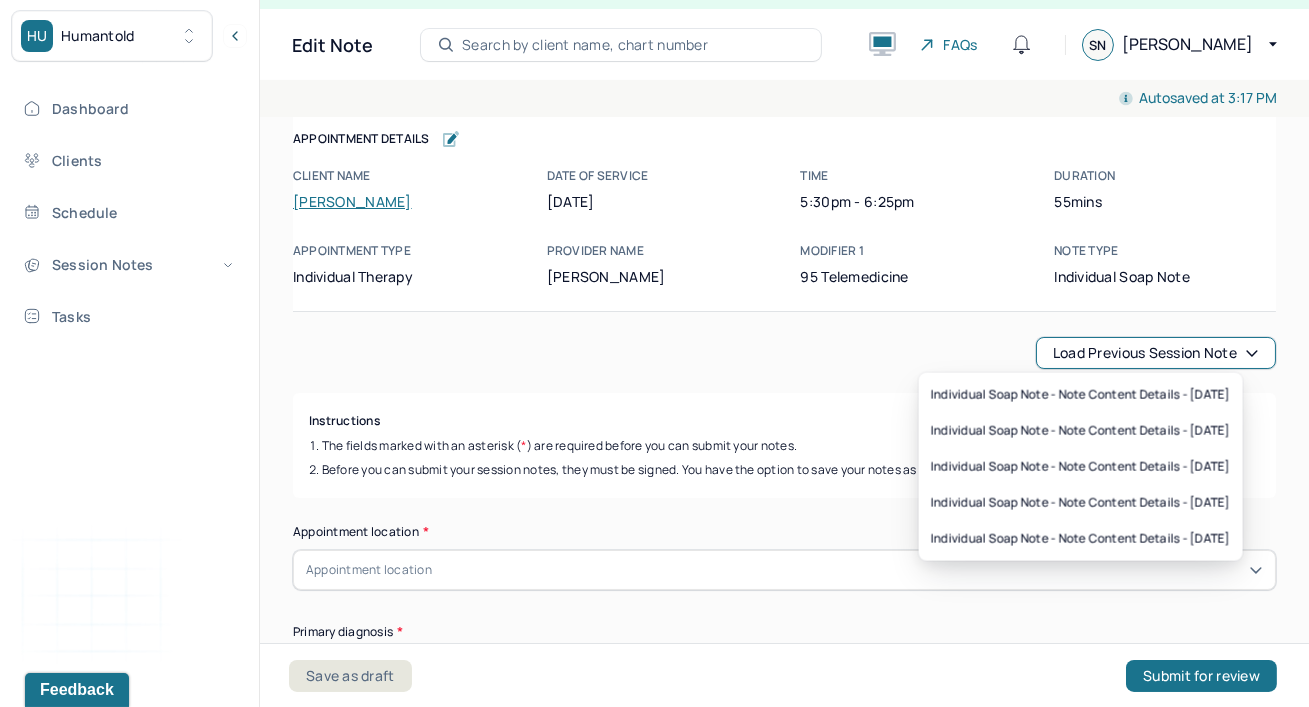 click on "Load previous session note" at bounding box center (1156, 353) 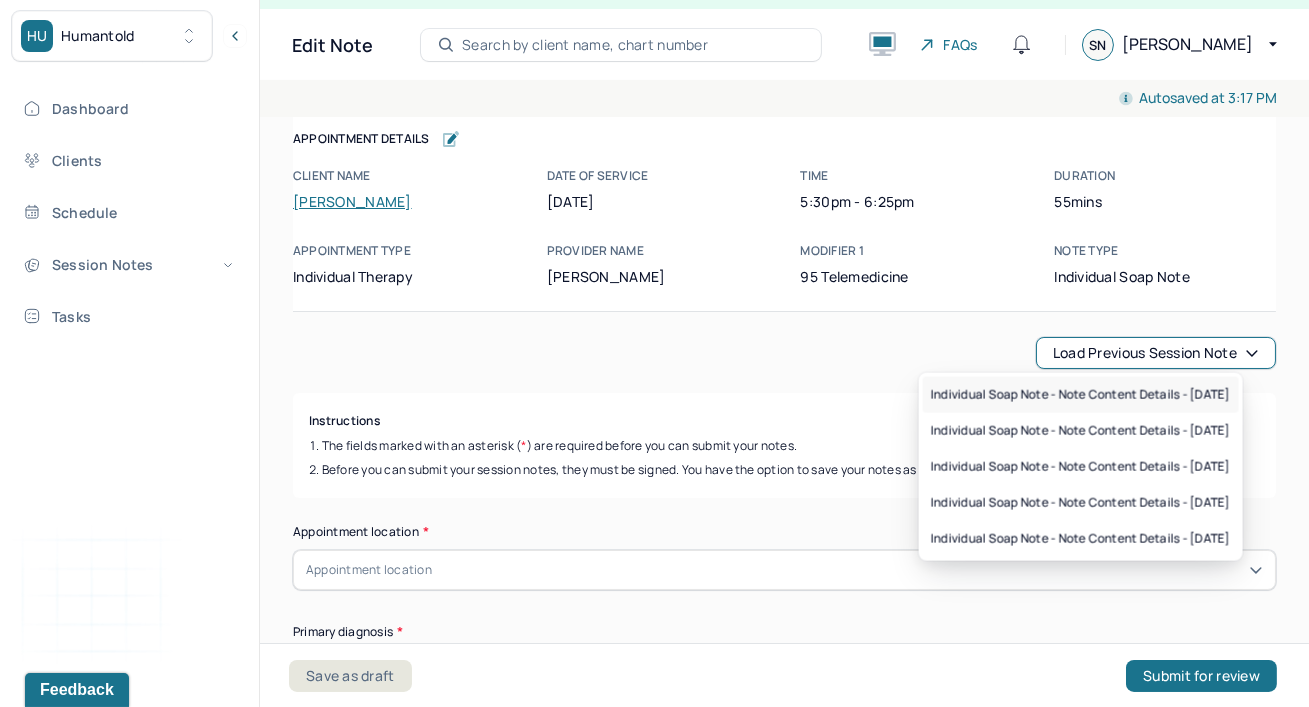 click on "Individual soap note   - Note content Details -   [DATE]" at bounding box center (1081, 395) 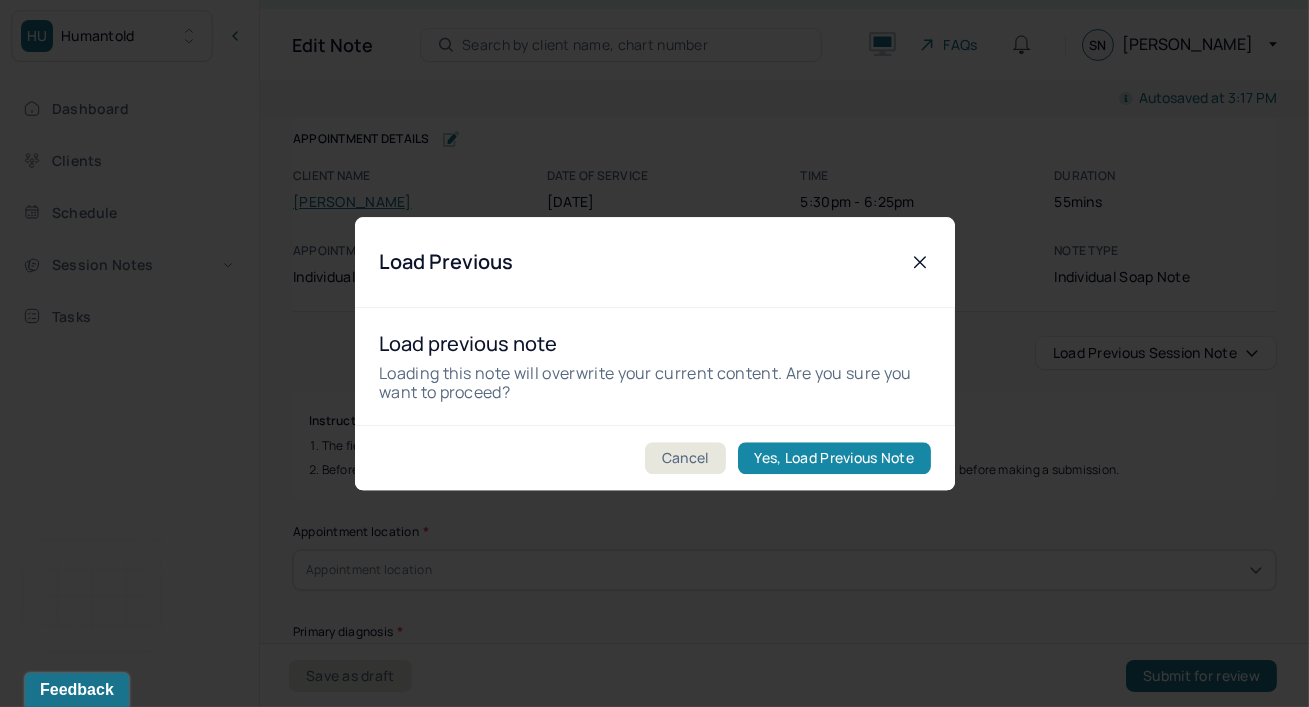 click on "Yes, Load Previous Note" at bounding box center (833, 458) 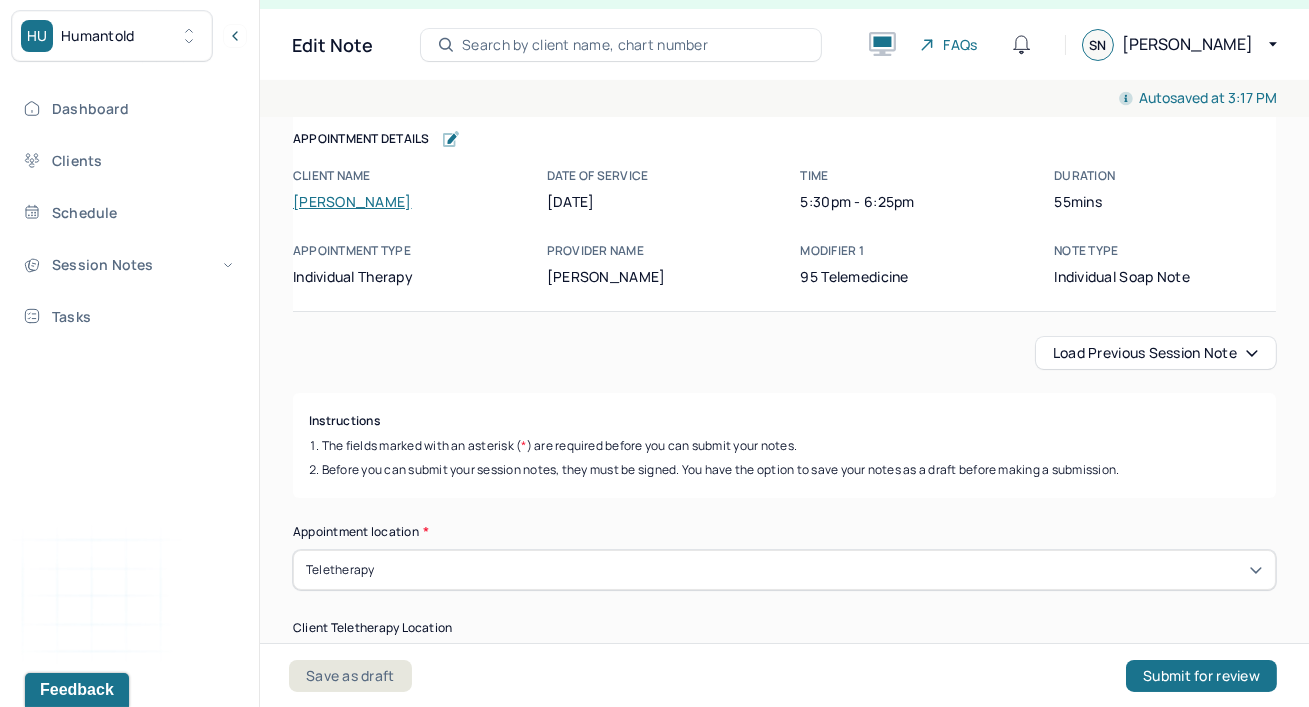 click on "Instructions The fields marked with an asterisk ( * ) are required before you can submit your notes. Before you can submit your session notes, they must be signed. You have the option to save your notes as a draft before making a submission." at bounding box center (784, 445) 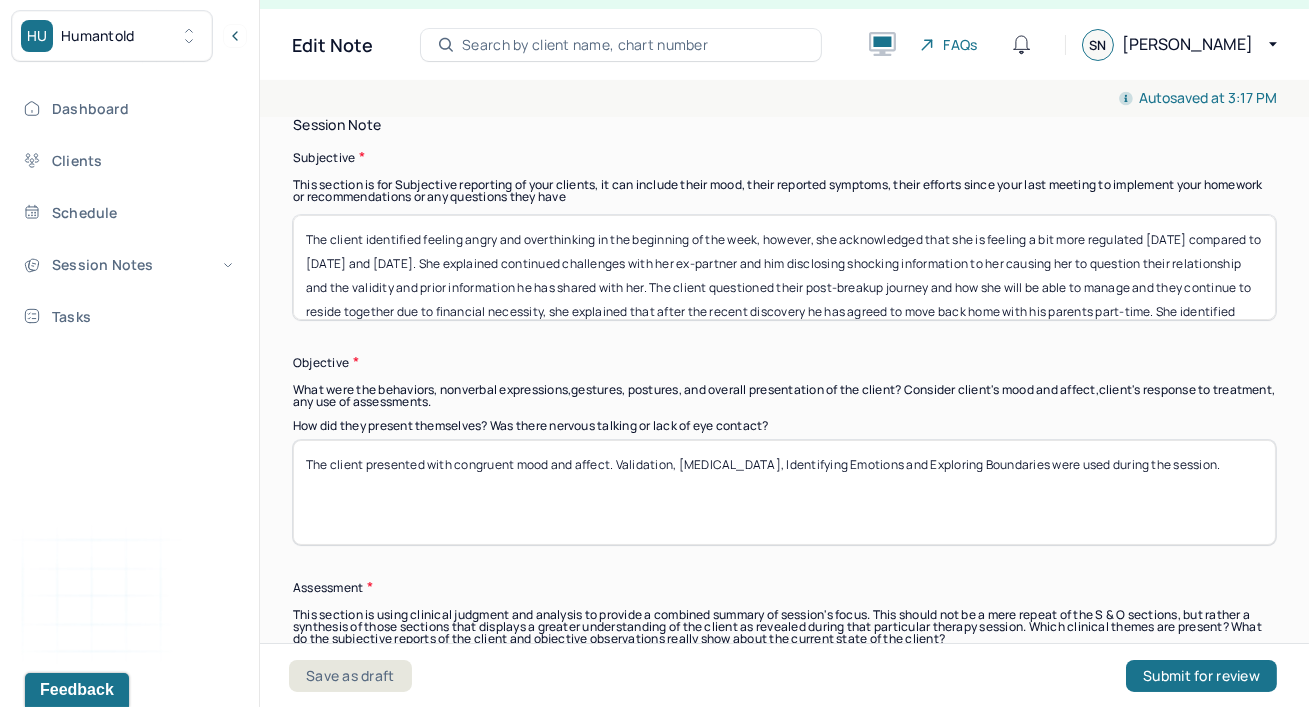 scroll, scrollTop: 1418, scrollLeft: 0, axis: vertical 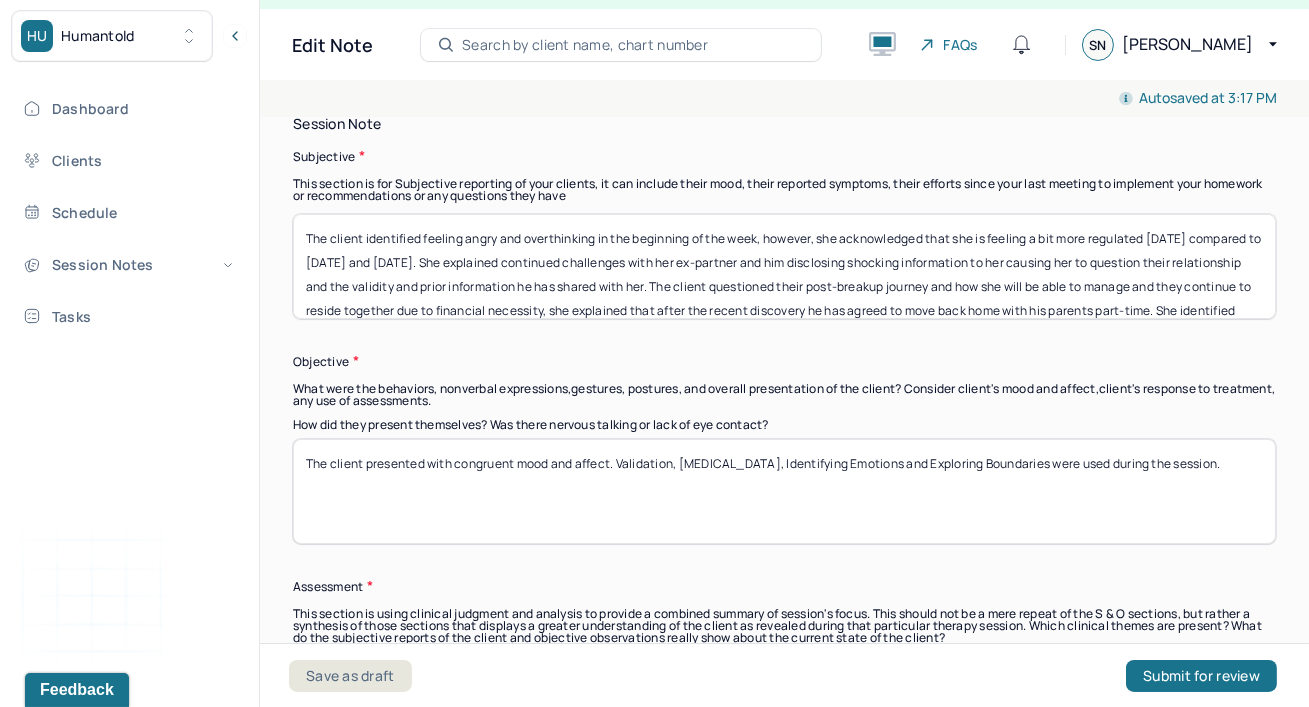 click on "The client identified feeling angry and overthinking in the beginning of the week, however, she acknowledged that she is feeling a bit more regulated [DATE] compared to [DATE] and [DATE]. She explained continued challenges with her ex-partner and him disclosing shocking information to her causing her to question their relationship and the validity and prior information he has shared with her. The client questioned their post-breakup journey and how she will be able to manage and they continue to reside together due to financial necessity, she explained that after the recent discovery he has agreed to move back home with his parents part-time. She identified emotions of hurt, and betrayed." at bounding box center [784, 266] 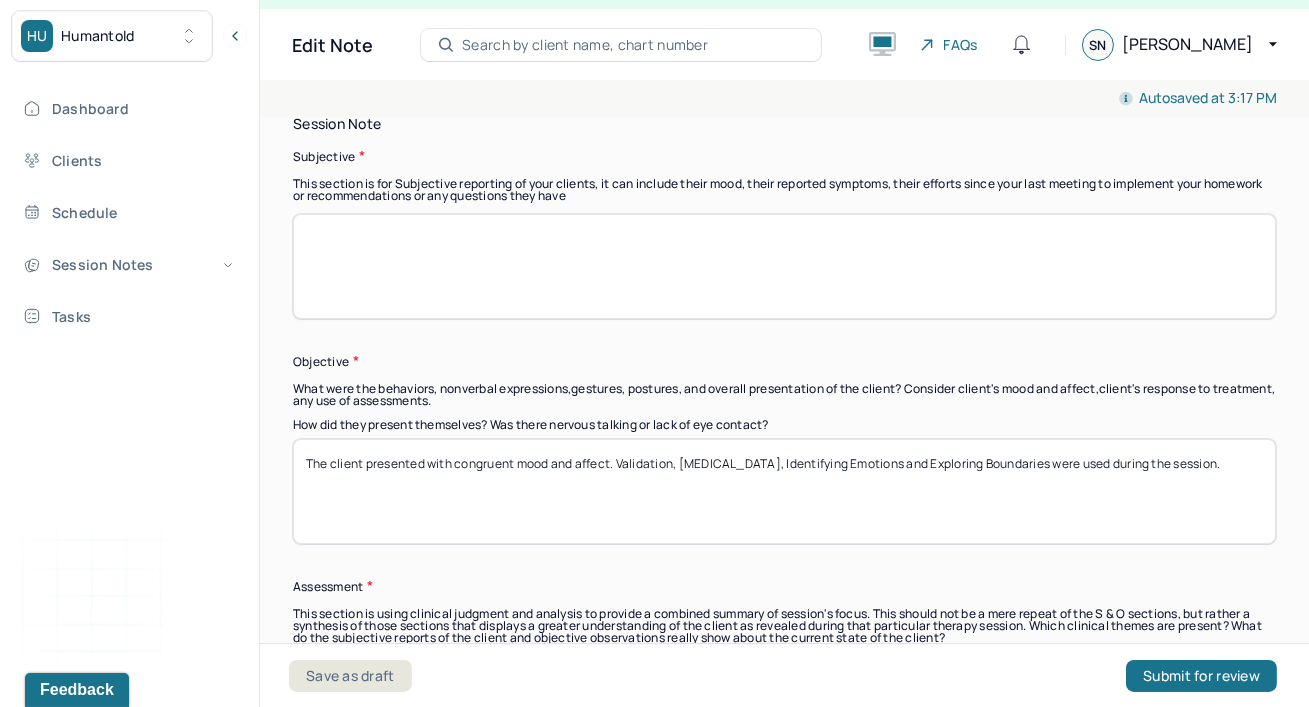 type on "The client identified feeling angry and overthinking in the beginning of the week, however, she acknowledged that she is feeling a bit more regulated [DATE] compared to [DATE] and [DATE]. She explained continued challenges with her ex-partner and him disclosing shocking information to her causing her to question their relationship and the validity and prior information he has shared with her. The client questioned their post-breakup journey and how she will be able to manage and they continue to reside together due to financial necessity, she explained that after the recent discovery he has agreed to move back home with his parents part-time. She identified emotions of hurt, and betrayed." 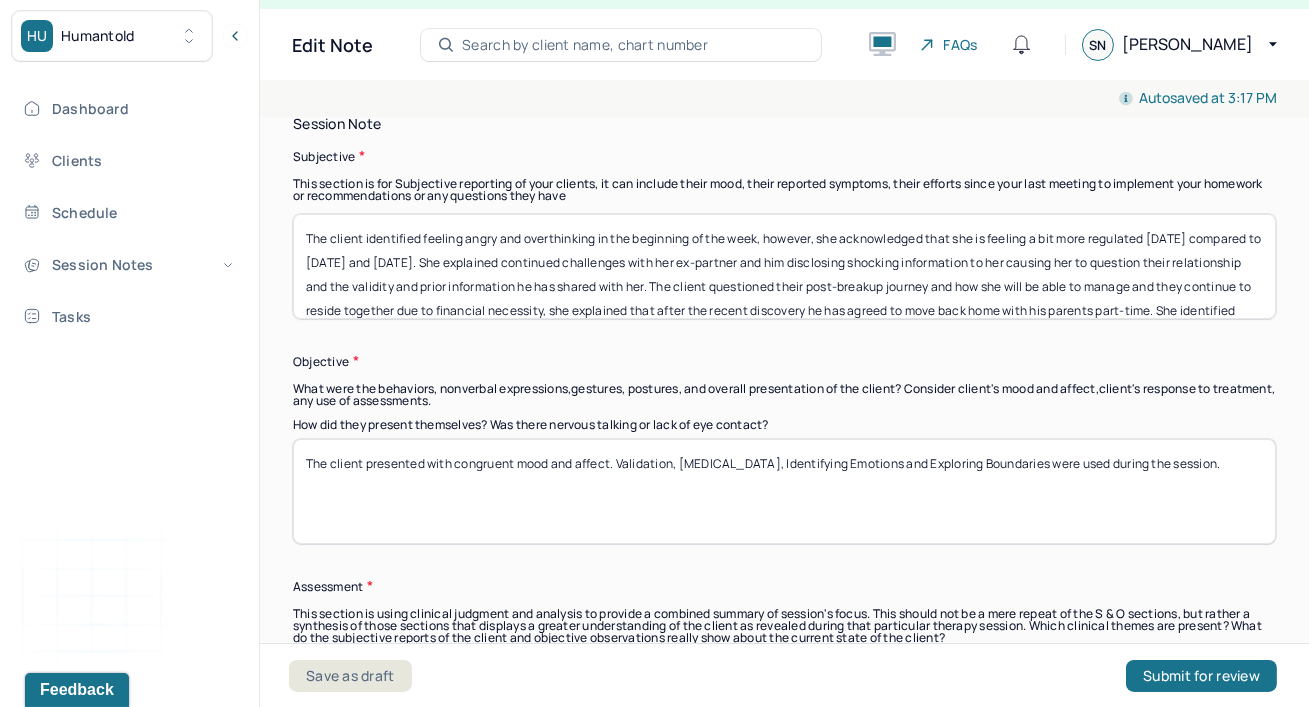 click on "How did they present themselves? Was there nervous talking or lack of eye contact?" at bounding box center (784, 425) 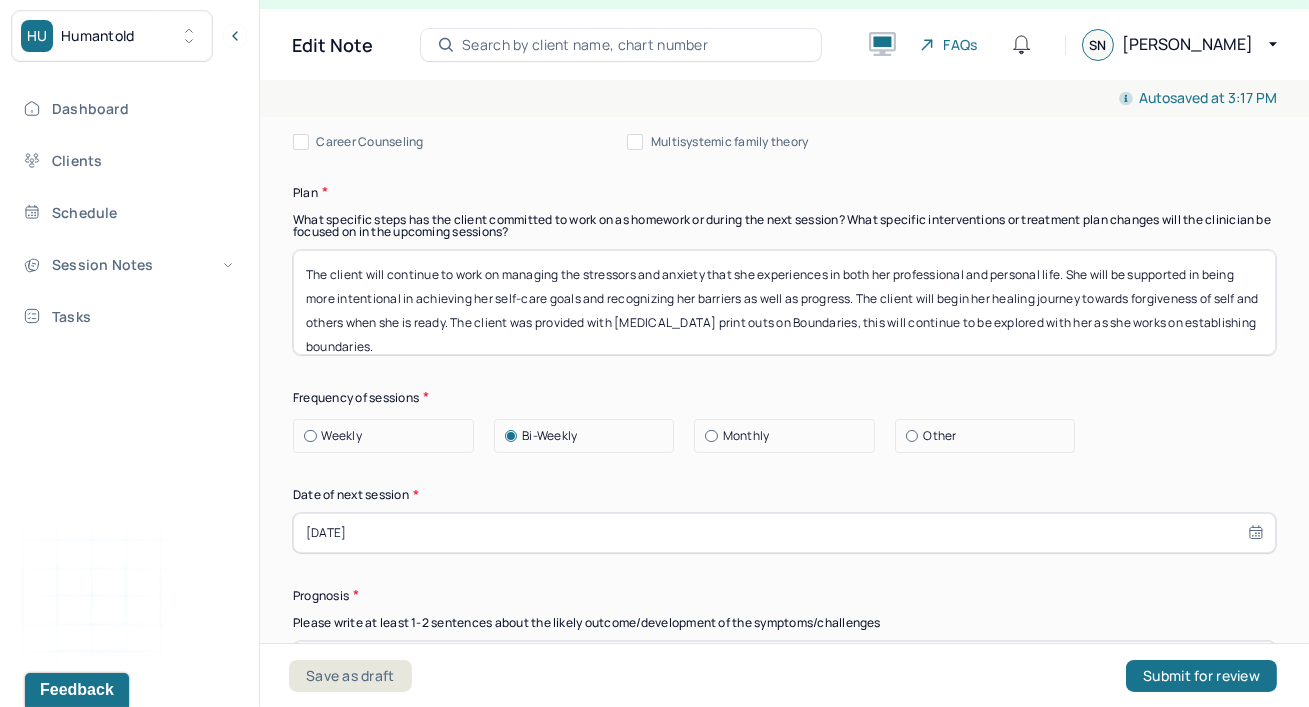 scroll, scrollTop: 2545, scrollLeft: 0, axis: vertical 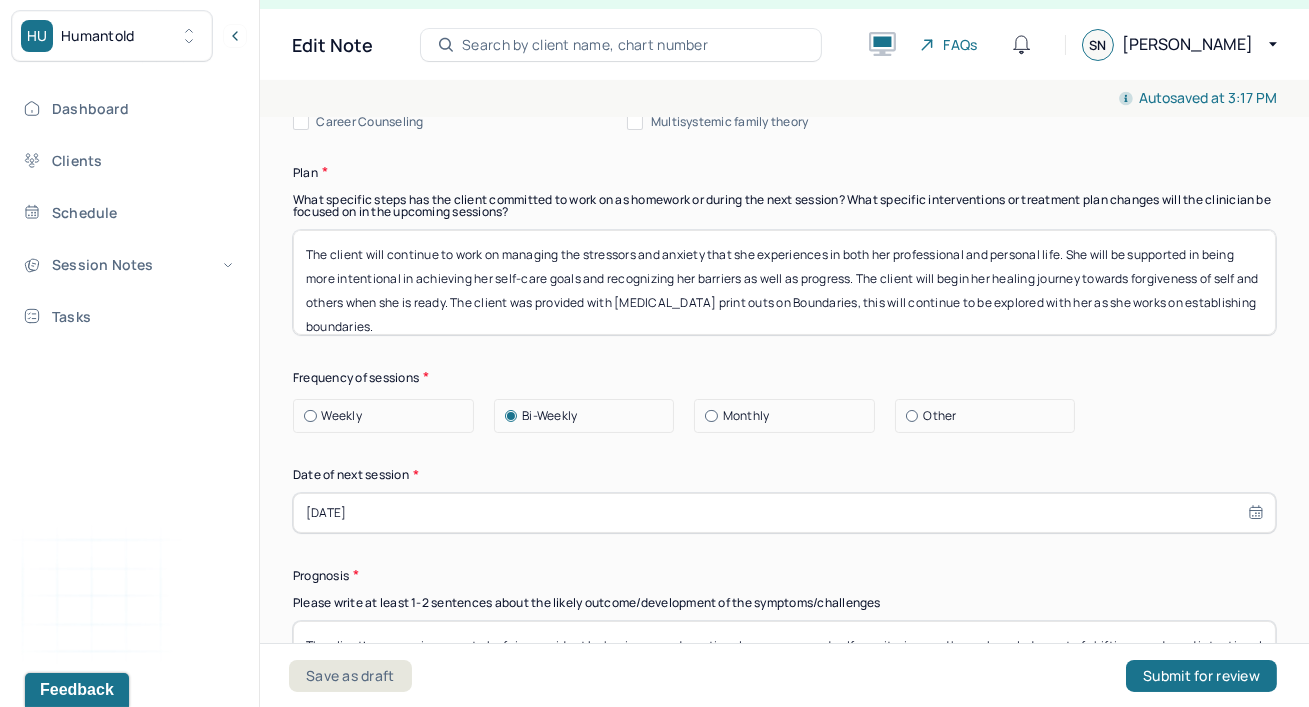 select on "6" 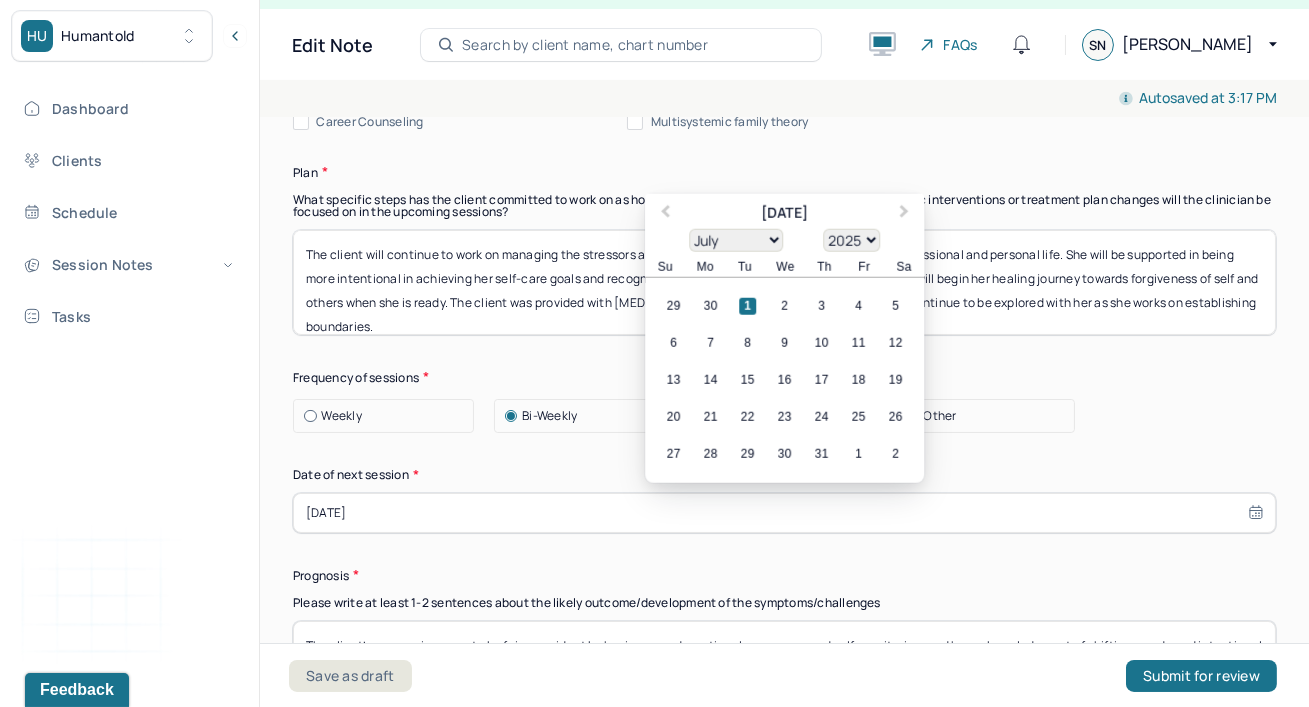 click on "[DATE]" at bounding box center (784, 513) 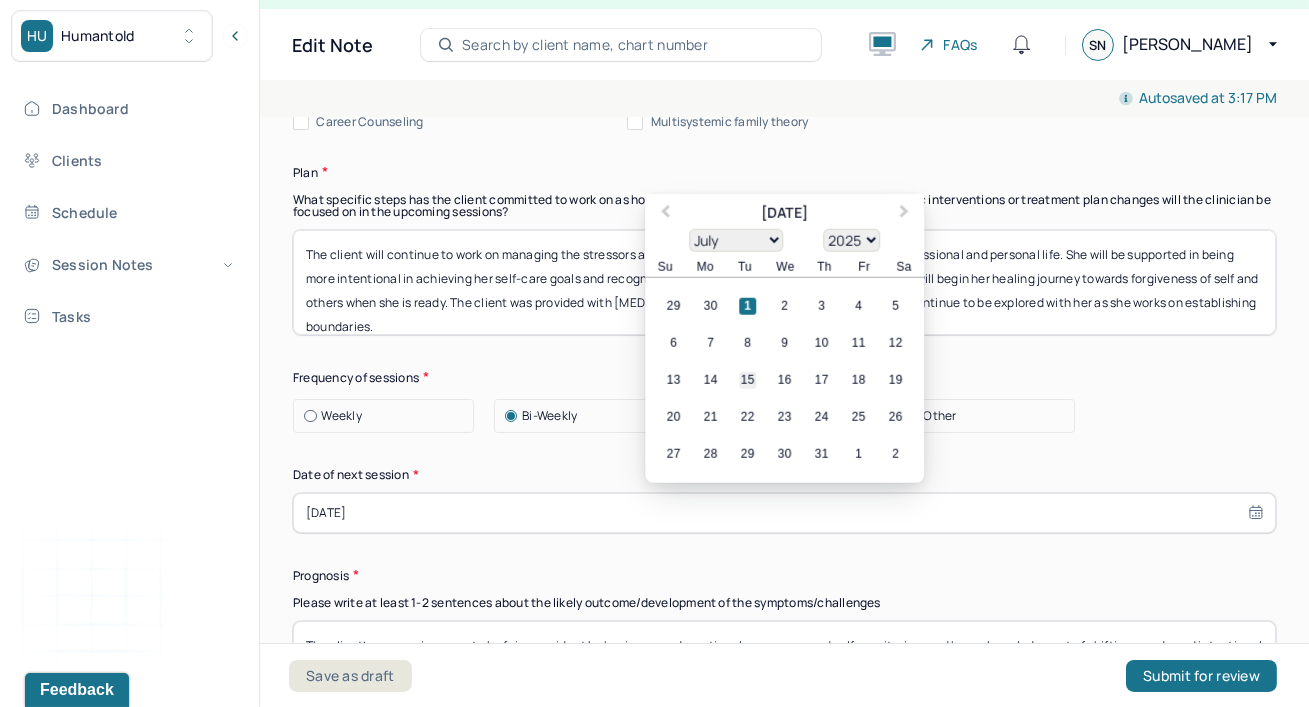click on "15" at bounding box center (747, 380) 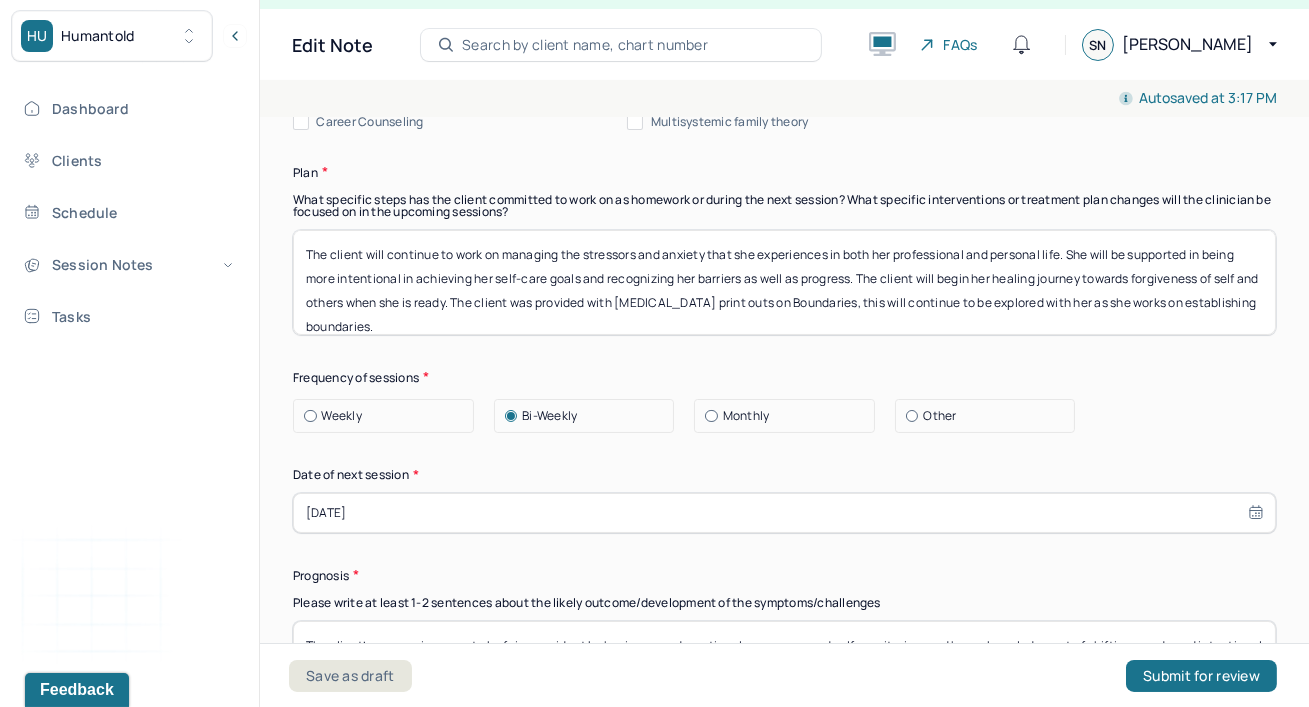 click on "Autosaved at 3:17 PM Appointment Details     Client name [PERSON_NAME] Date of service [DATE] Time 5:30pm - 6:25pm Duration 55mins Appointment type individual therapy Provider name [PERSON_NAME] Modifier 1 95 Telemedicine Note type Individual soap note Appointment Details     Client name [PERSON_NAME] Date of service [DATE] Time 5:30pm - 6:25pm Duration 55mins Appointment type individual therapy Provider name [PERSON_NAME] Modifier 1 95 Telemedicine Note type Individual soap note   Load previous session note   Instructions The fields marked with an asterisk ( * ) are required before you can submit your notes. Before you can submit your session notes, they must be signed. You have the option to save your notes as a draft before making a submission. Appointment location * Teletherapy Client Teletherapy Location Home Office Other Provider Teletherapy Location Home Office Other Consent was received for the teletherapy session The teletherapy session was conducted via video Primary diagnosis * * * *" at bounding box center (784, 394) 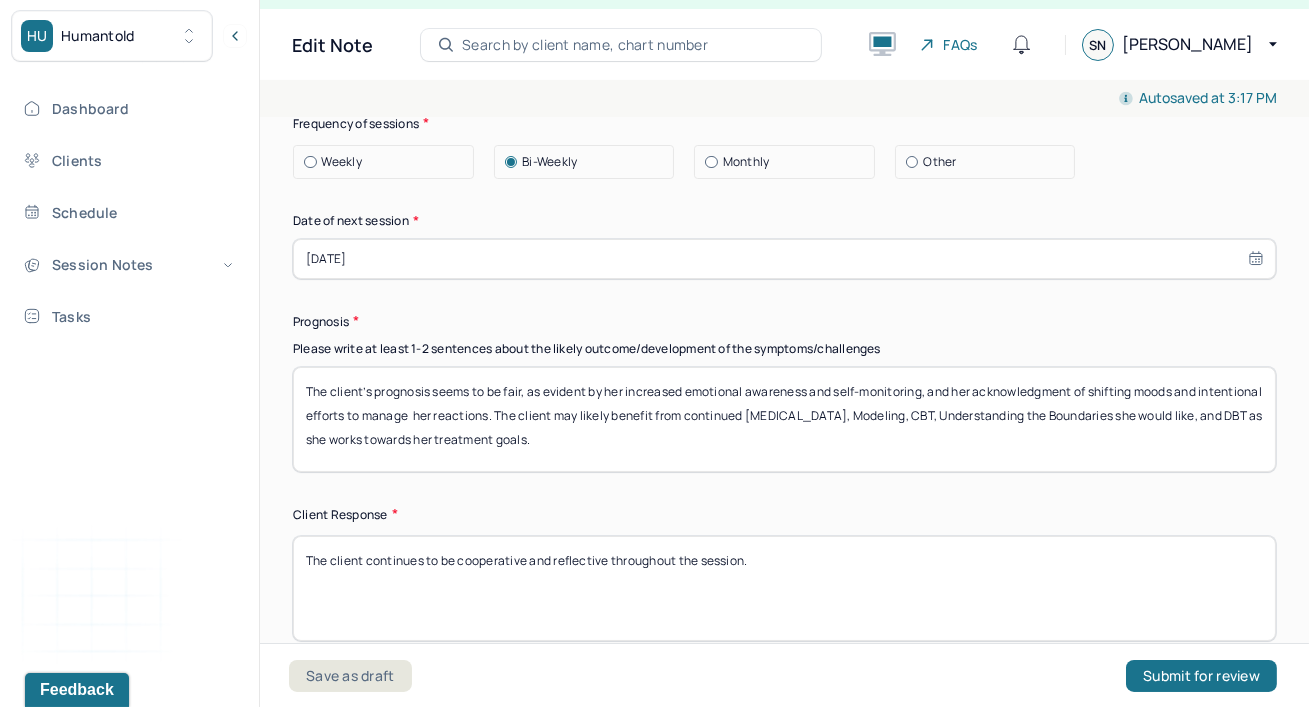 scroll, scrollTop: 2800, scrollLeft: 0, axis: vertical 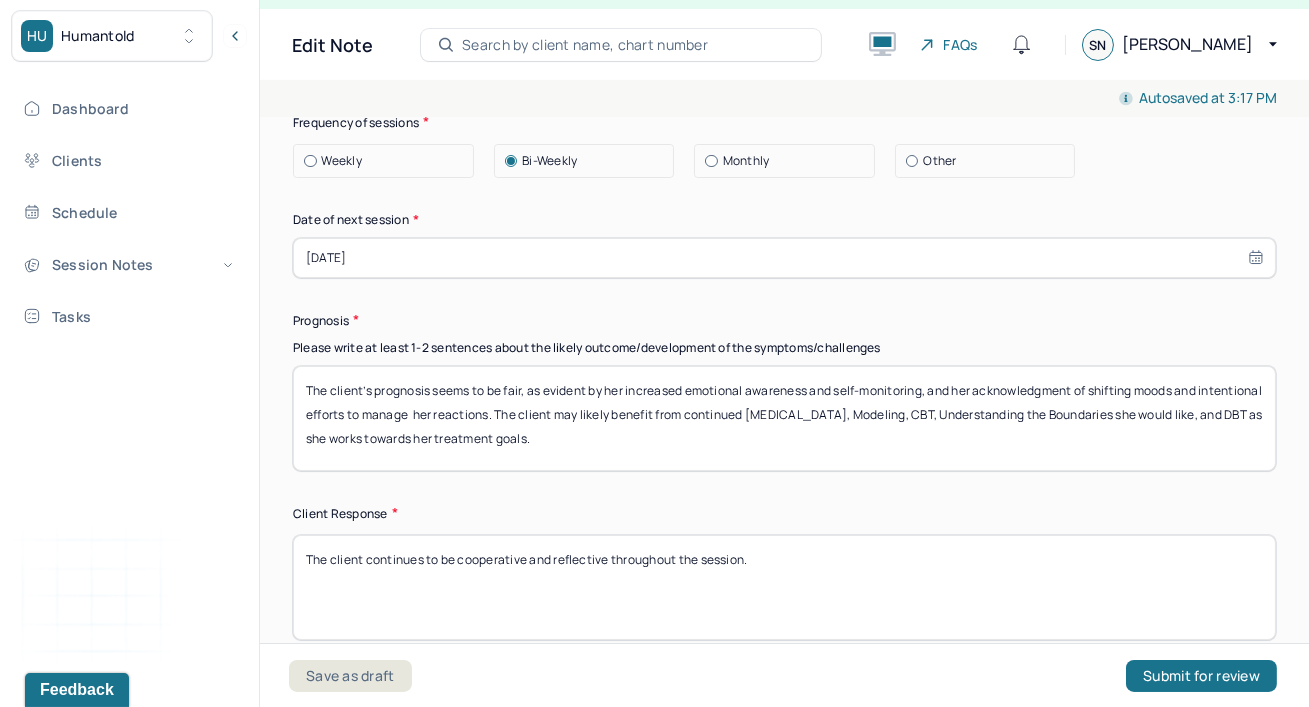 click on "Client Response" at bounding box center (784, 513) 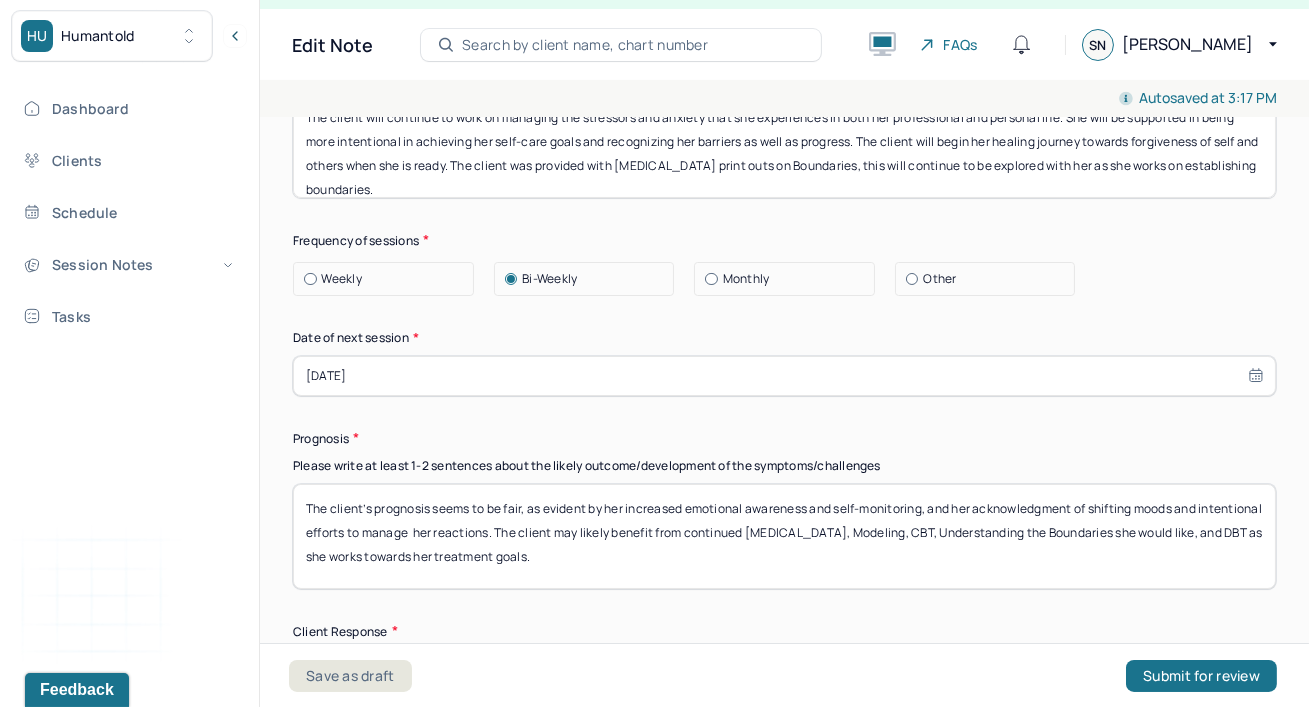 scroll, scrollTop: 2618, scrollLeft: 0, axis: vertical 